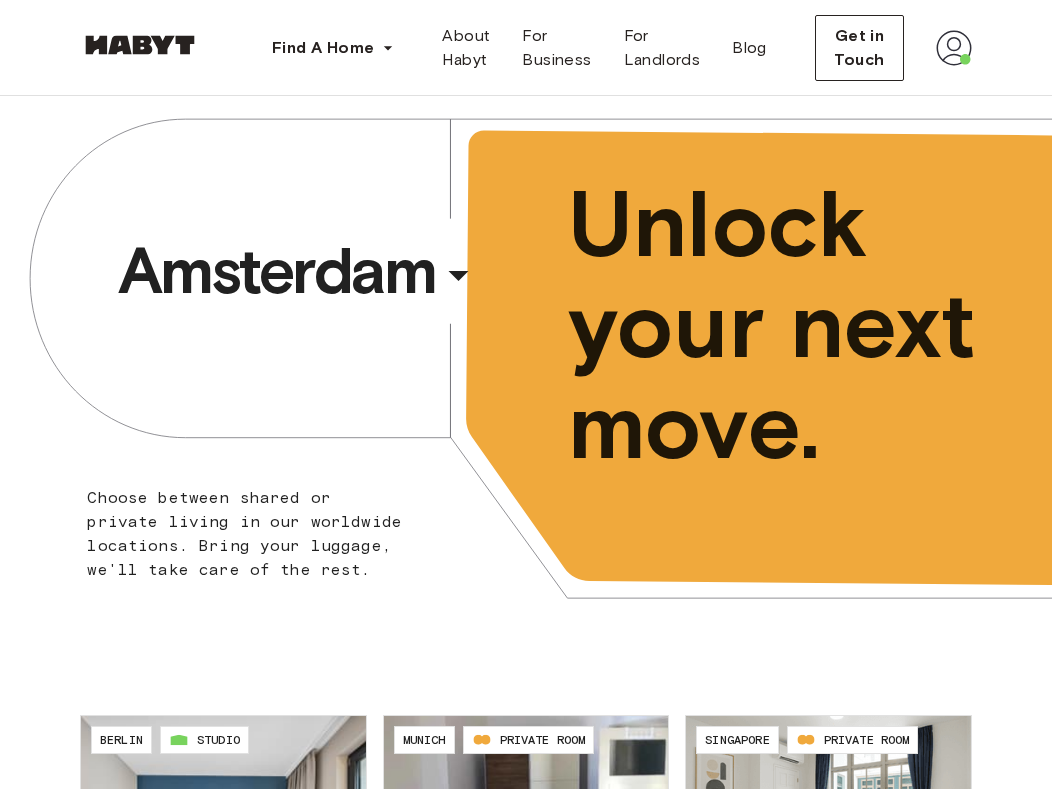 scroll, scrollTop: 0, scrollLeft: 0, axis: both 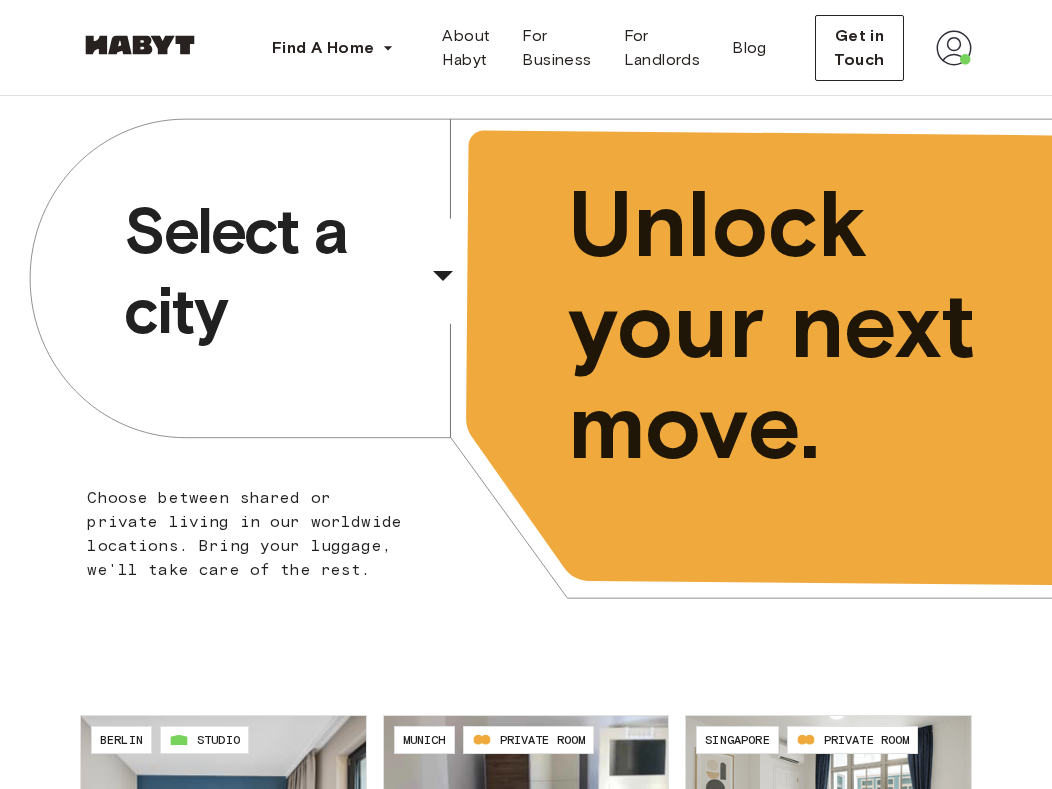 click on "Select a city" at bounding box center [271, 271] 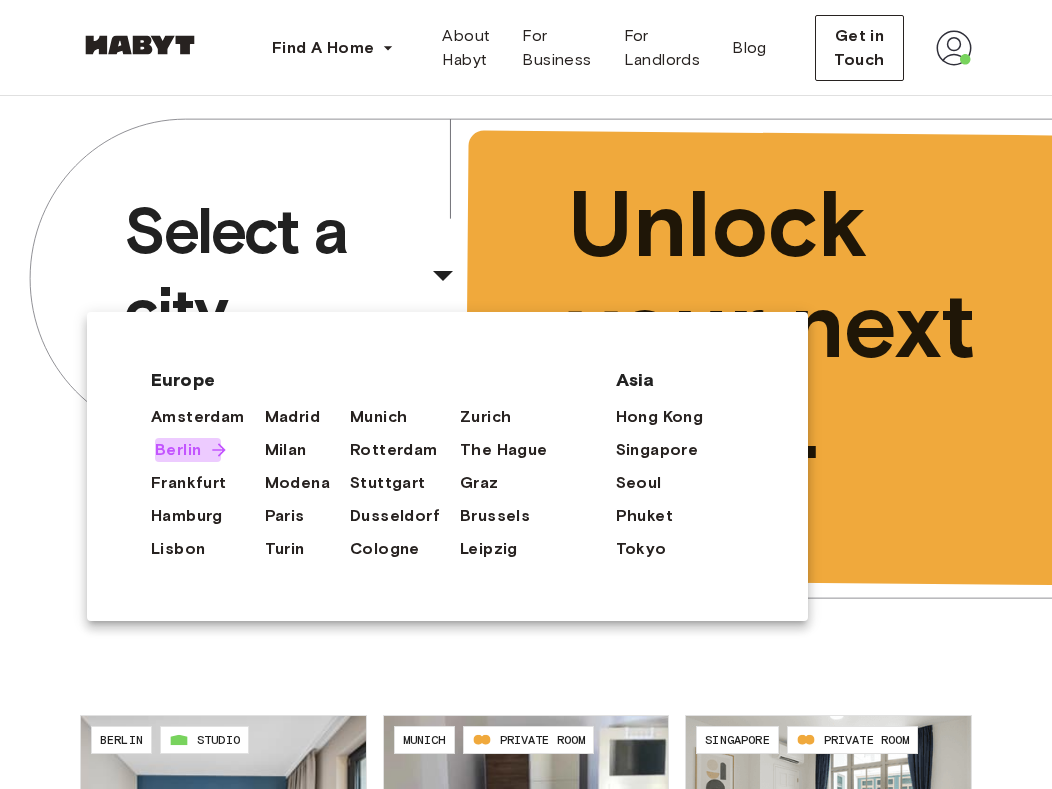 click on "Berlin" at bounding box center (178, 450) 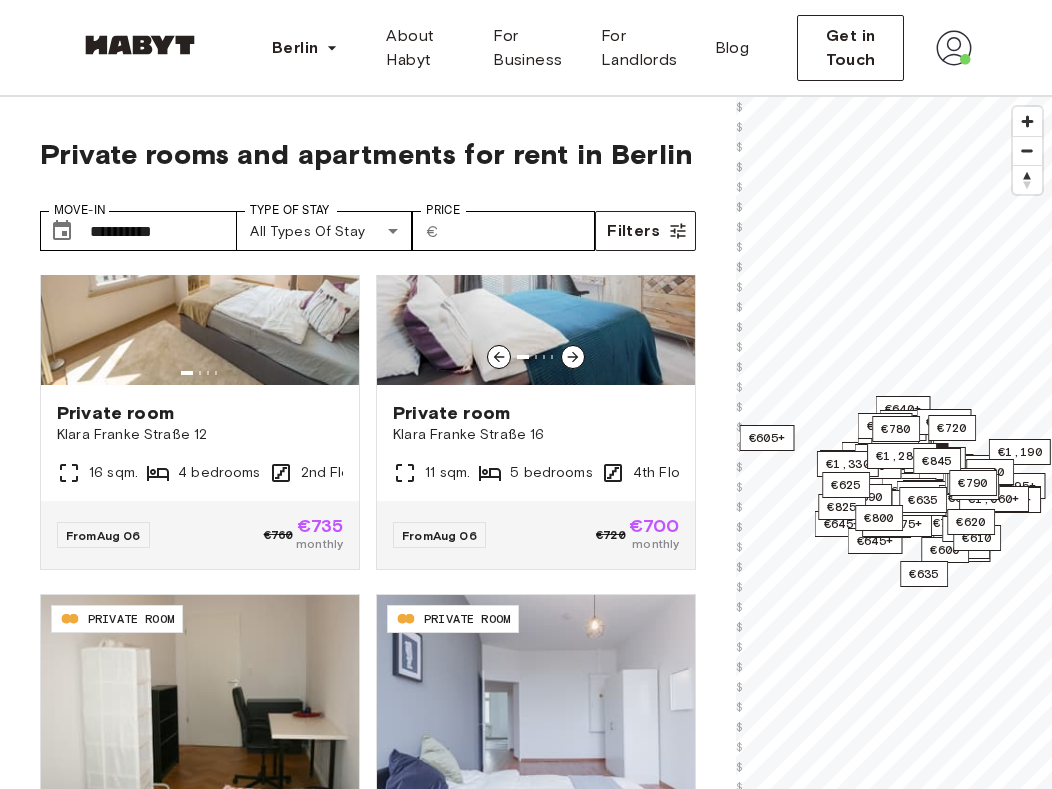 scroll, scrollTop: 3801, scrollLeft: 0, axis: vertical 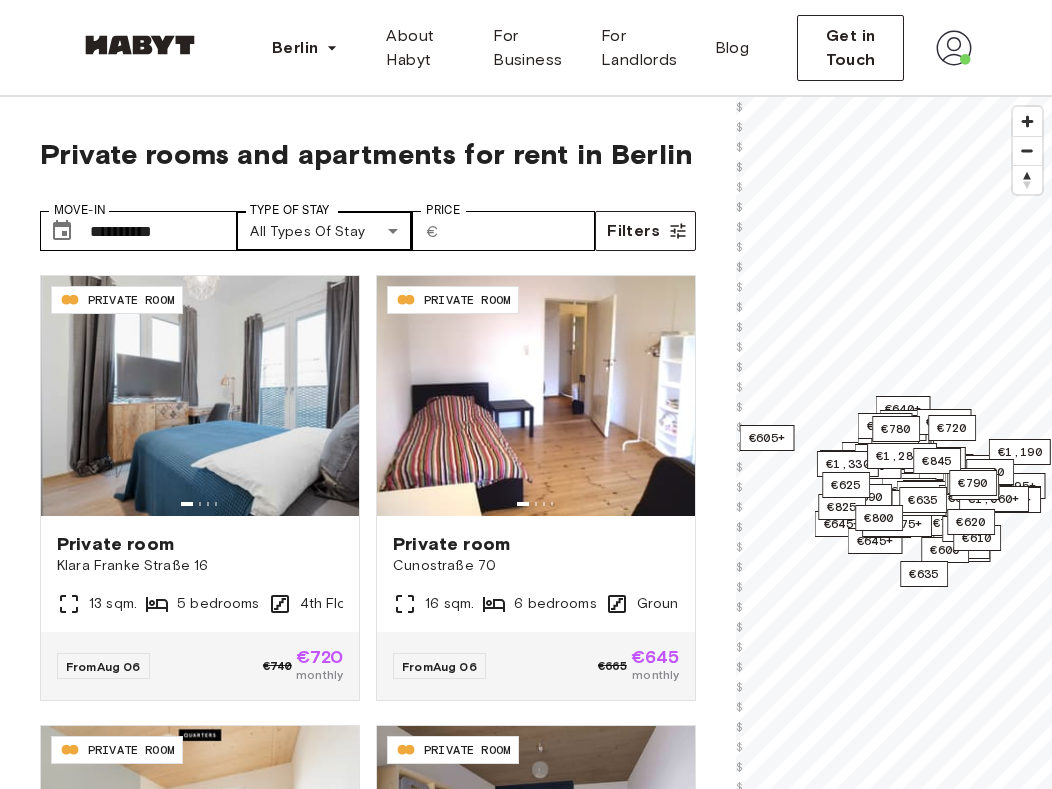 click on "**********" at bounding box center (526, 2564) 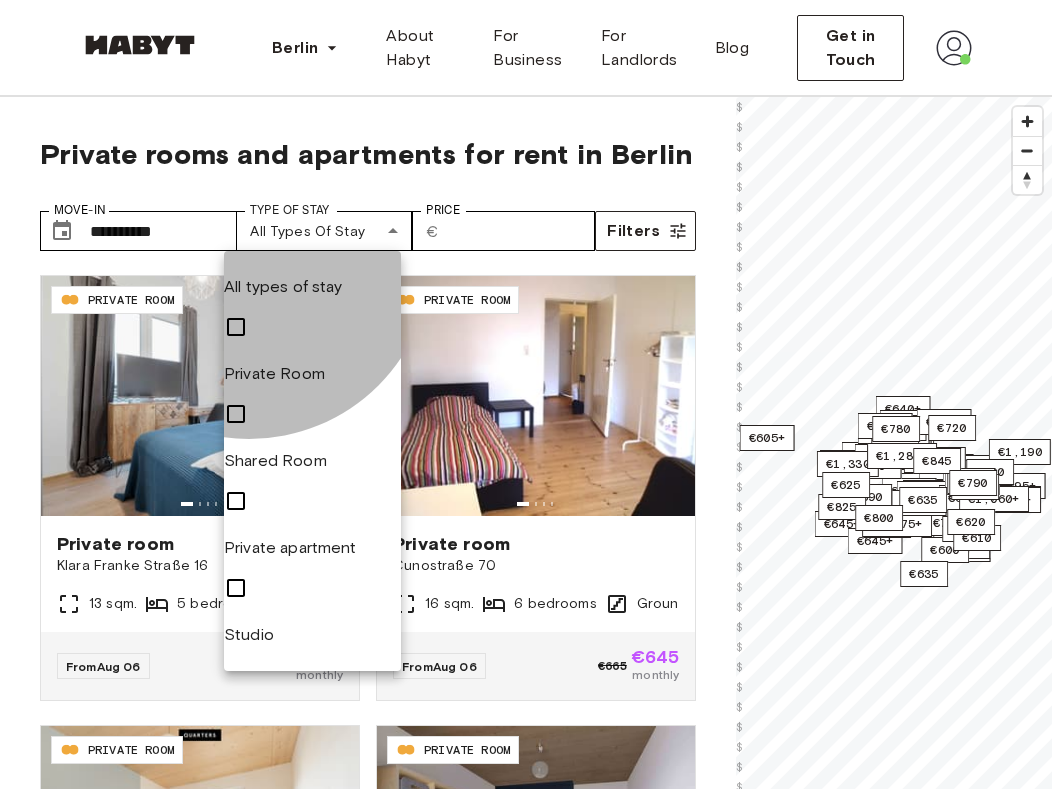 click at bounding box center (236, 588) 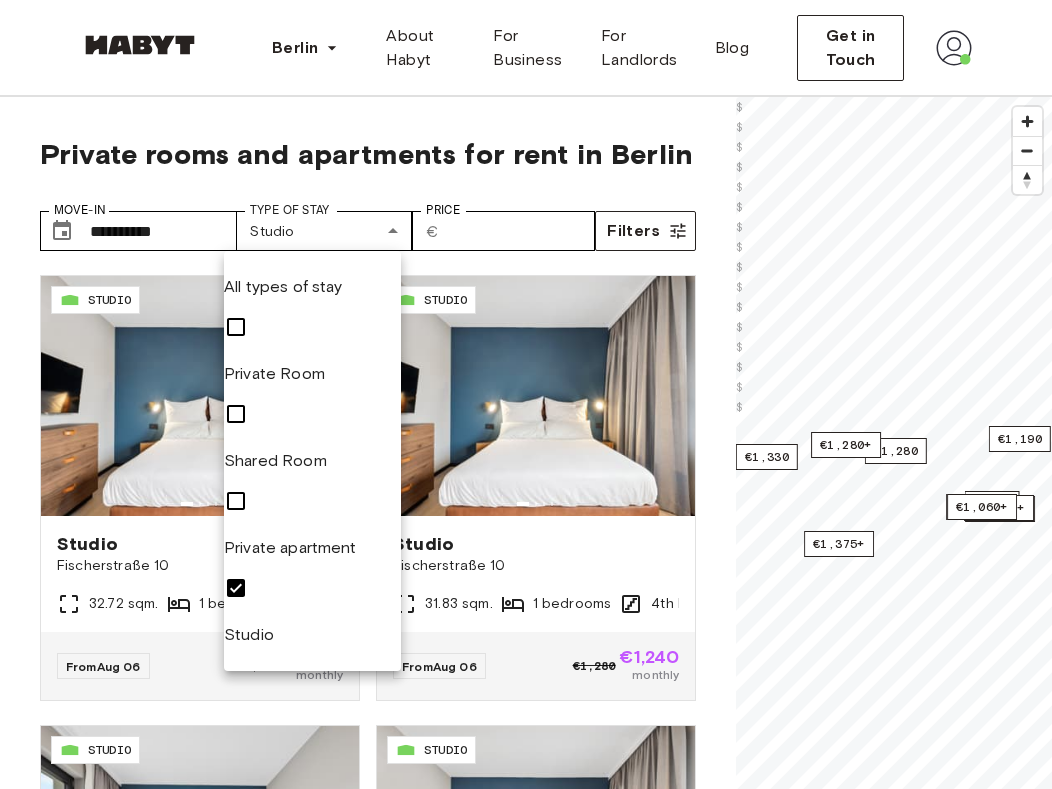 click at bounding box center (526, 394) 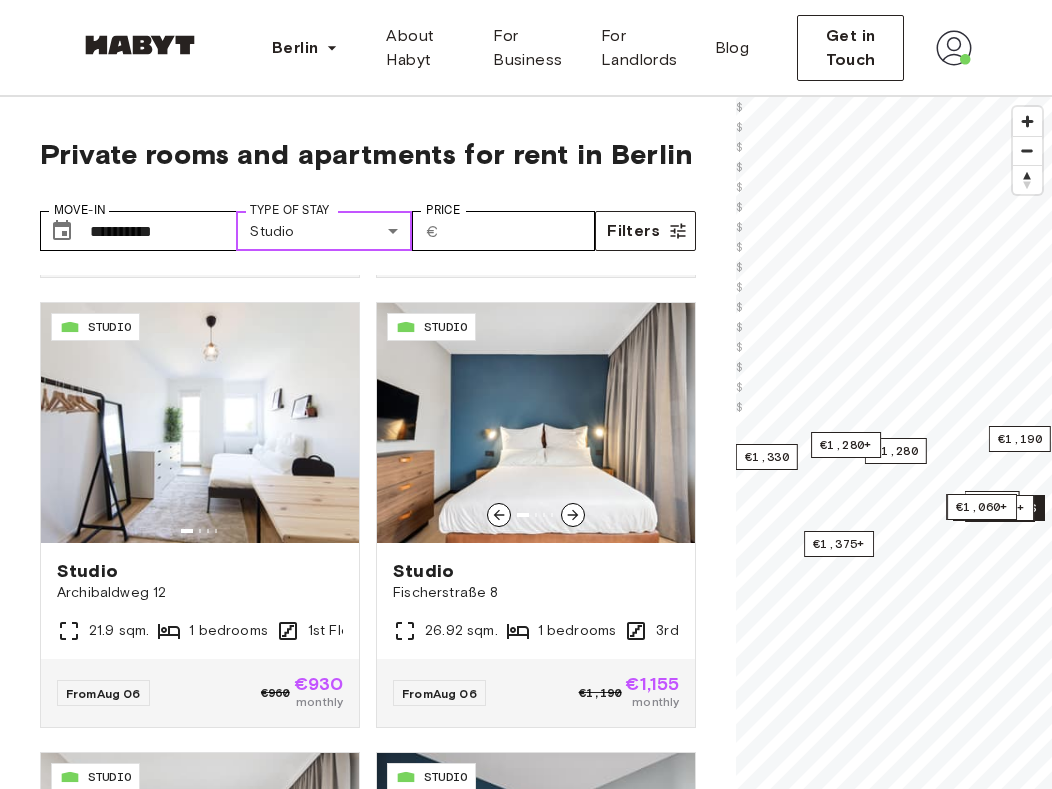 scroll, scrollTop: 876, scrollLeft: 0, axis: vertical 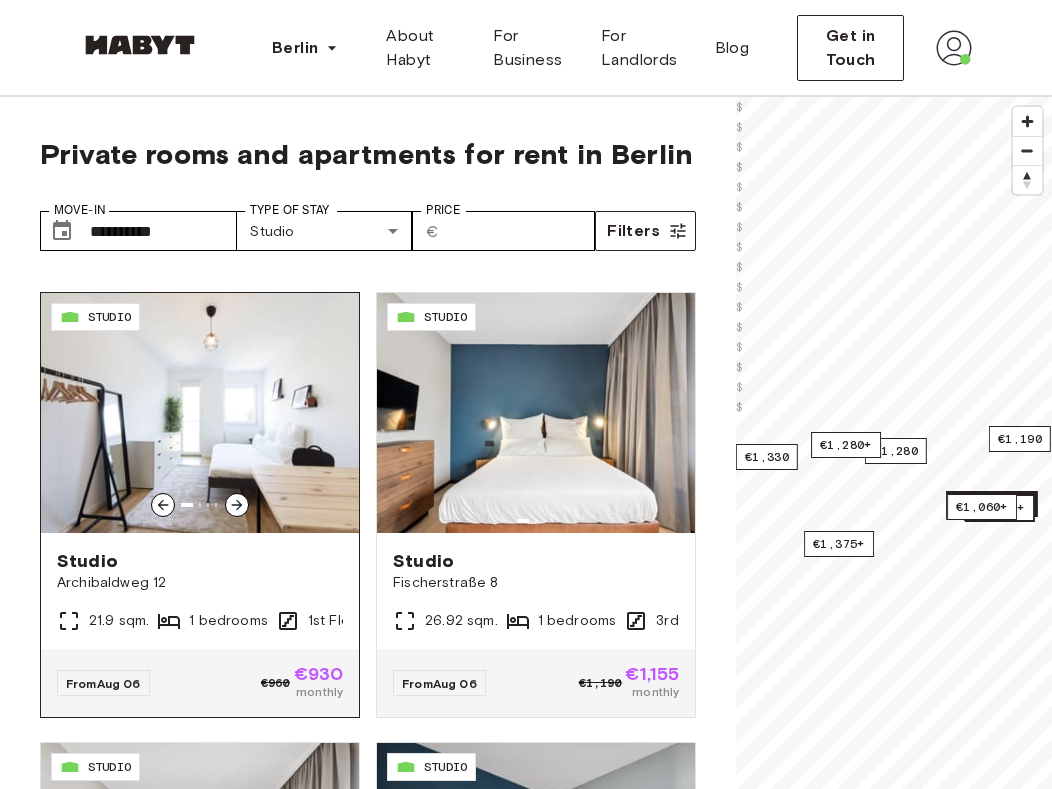 click at bounding box center (200, 413) 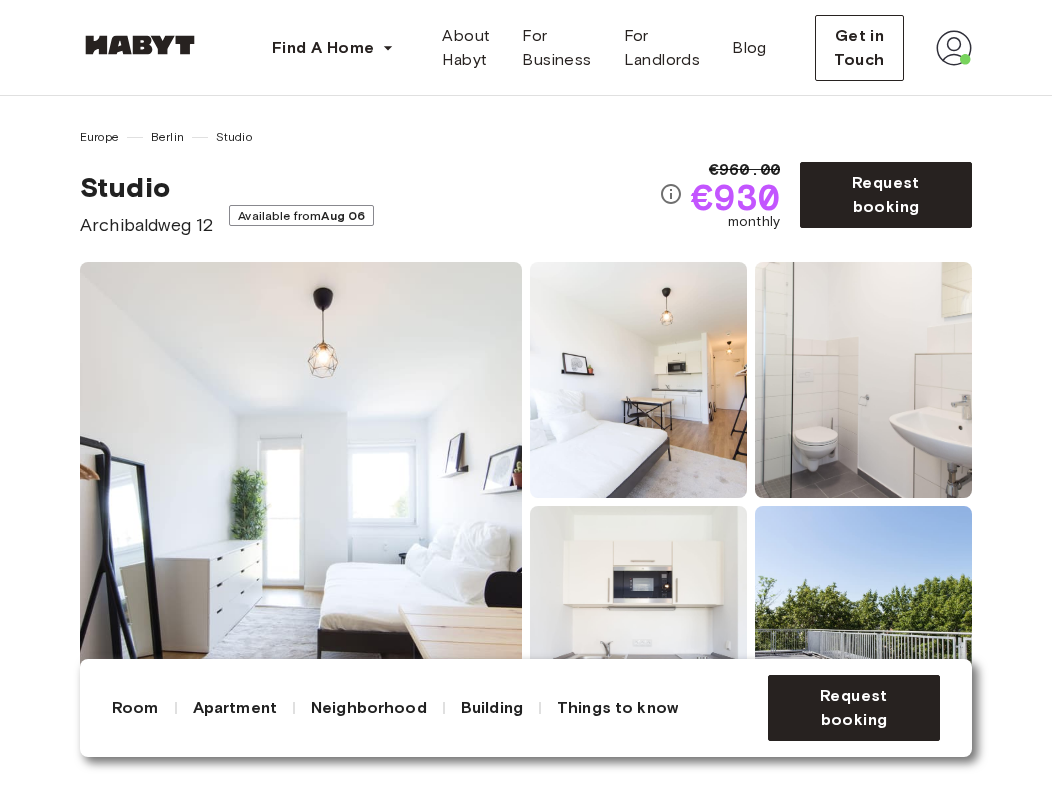 scroll, scrollTop: 0, scrollLeft: 0, axis: both 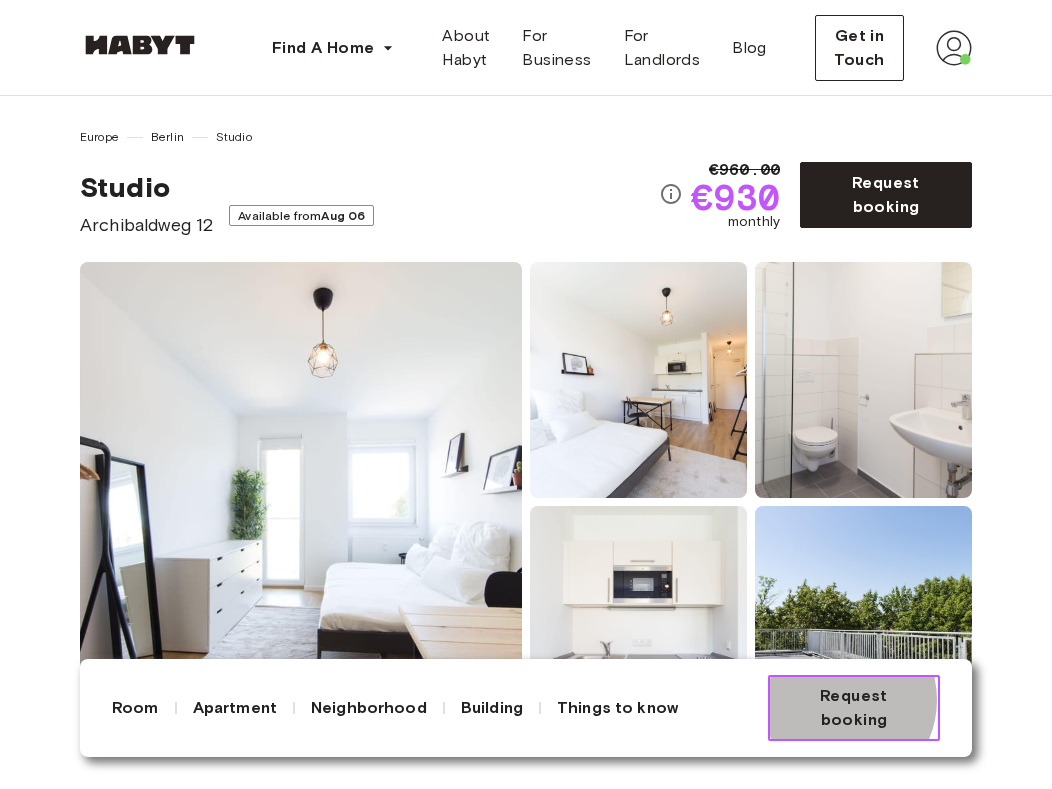 click on "Request booking" at bounding box center (854, 708) 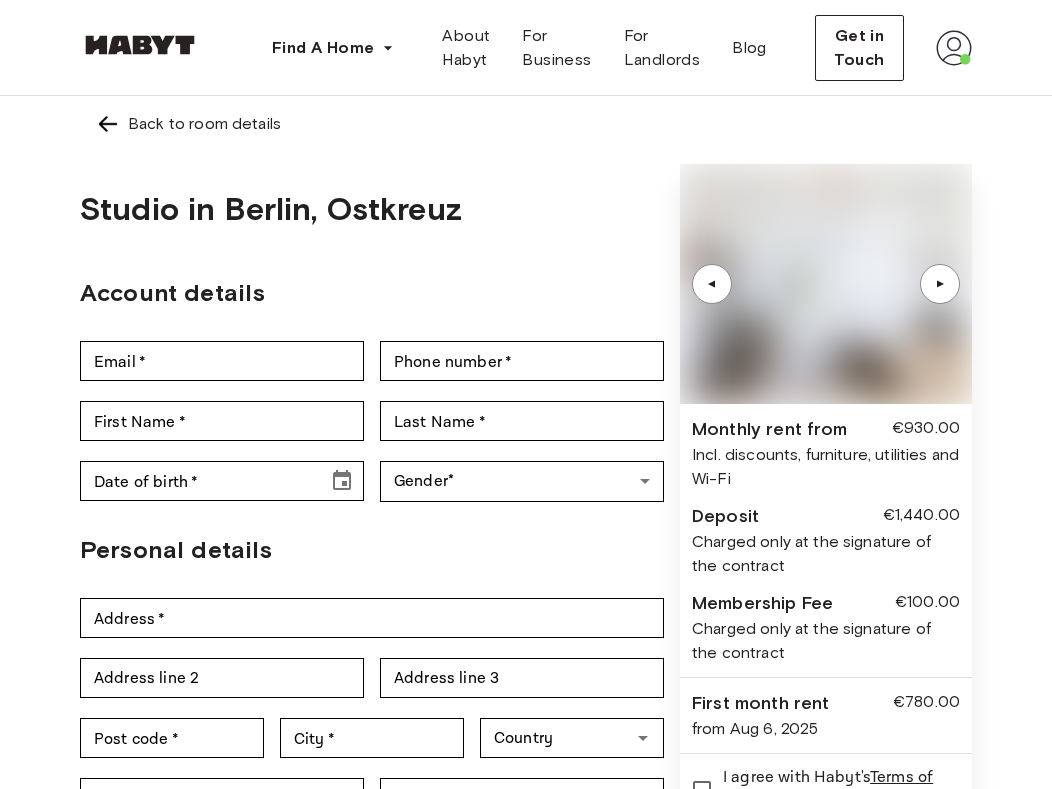 type on "**********" 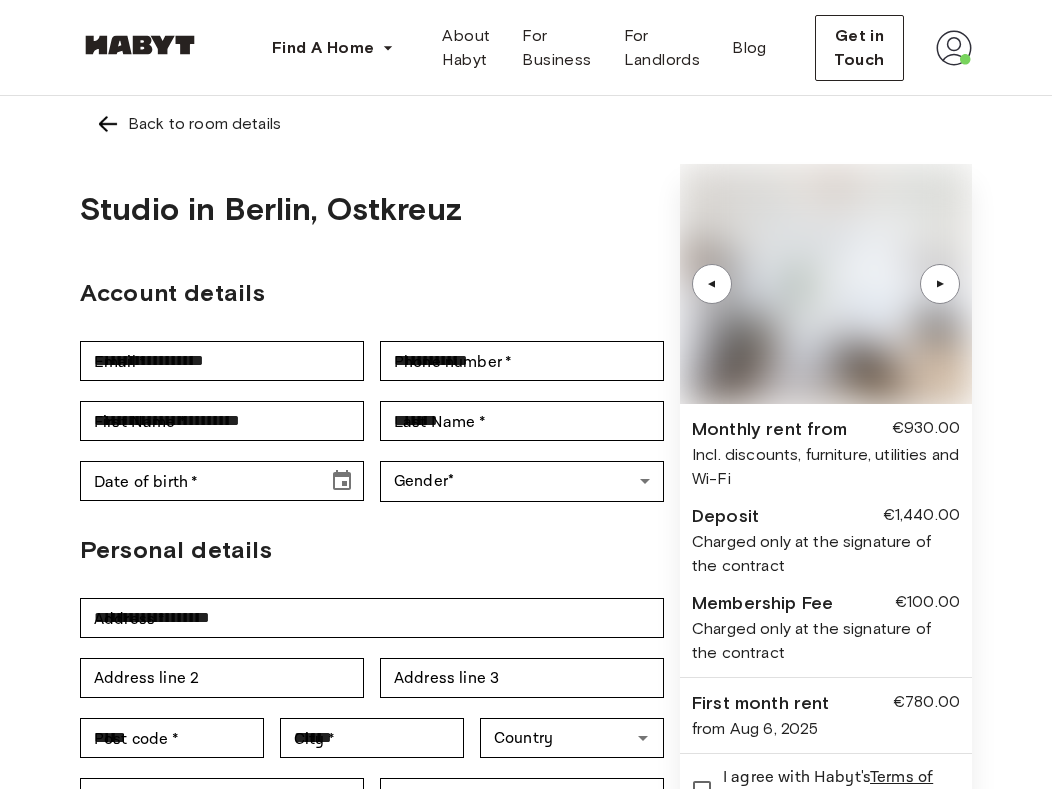 type on "**********" 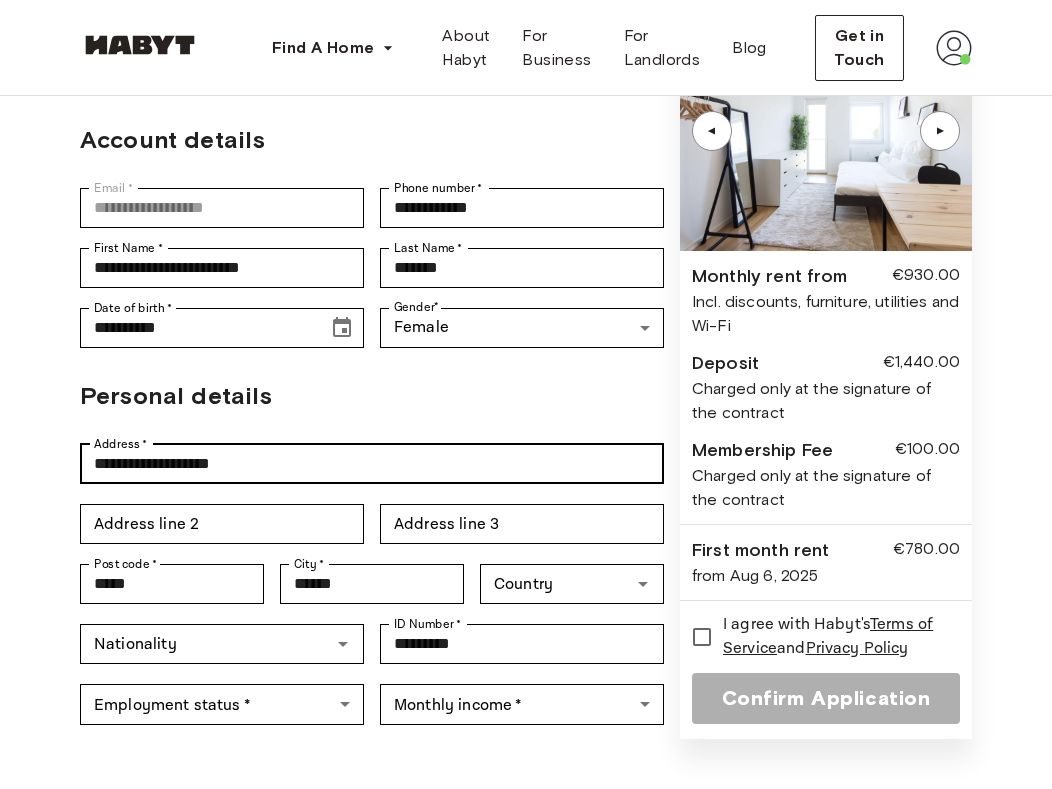 scroll, scrollTop: 194, scrollLeft: 0, axis: vertical 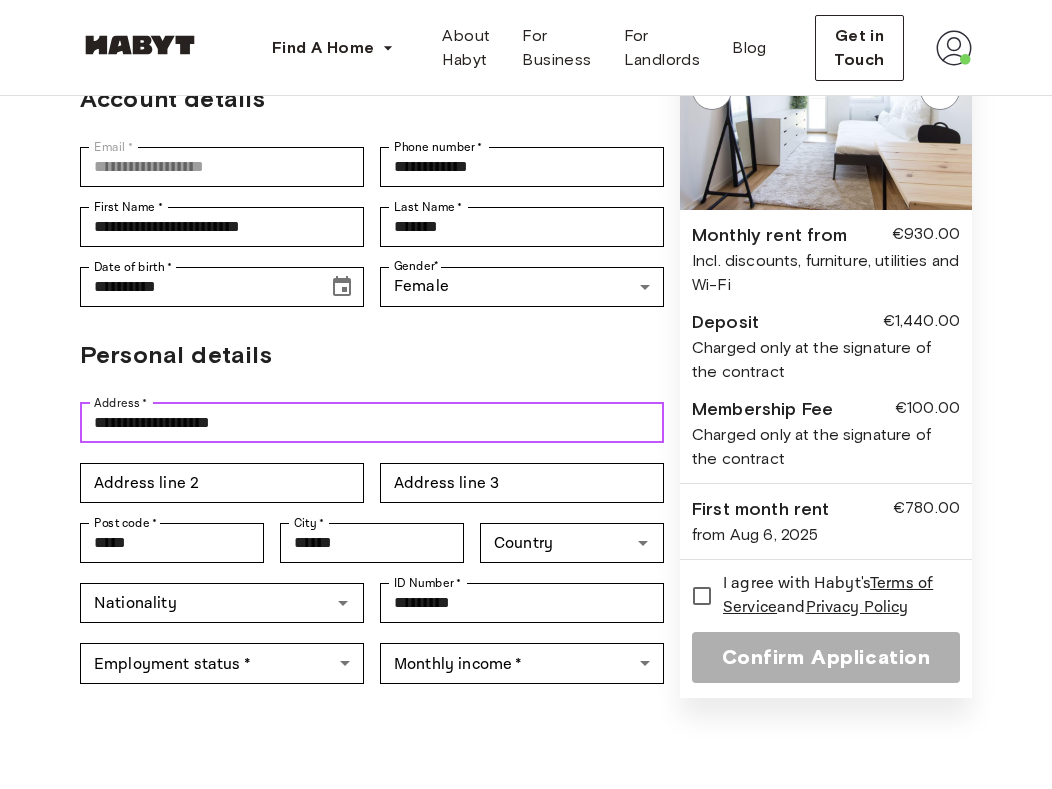 click on "**********" at bounding box center [372, 423] 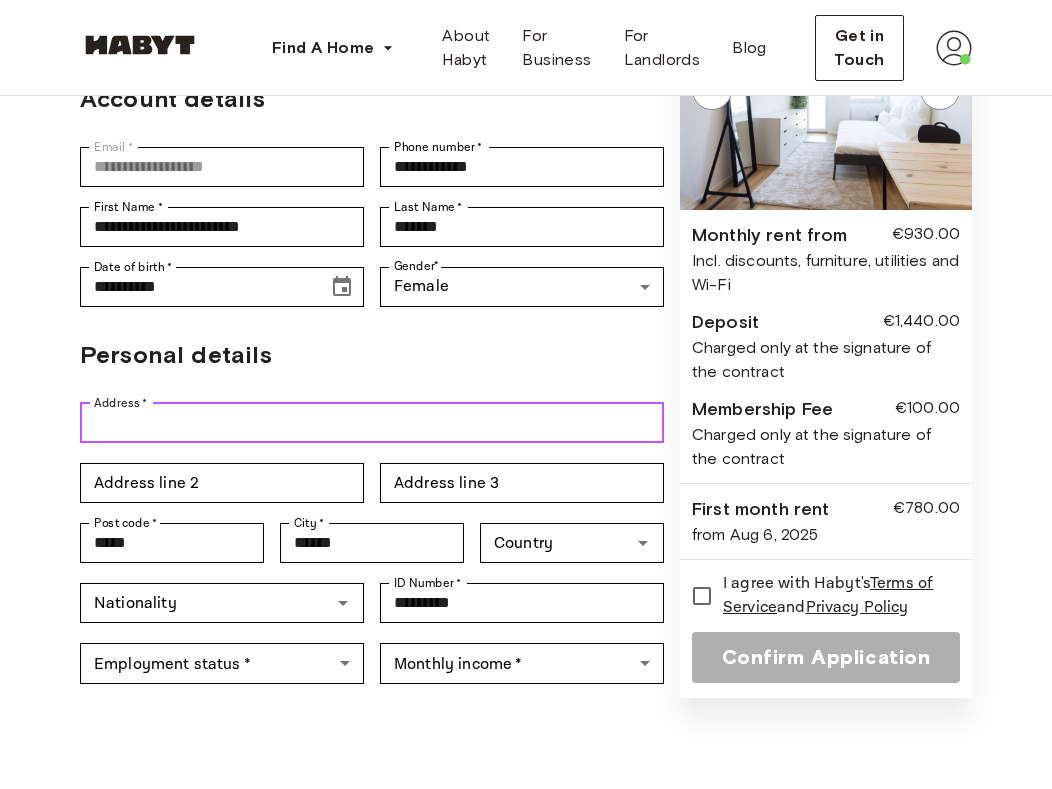 click on "Address   *" at bounding box center [372, 423] 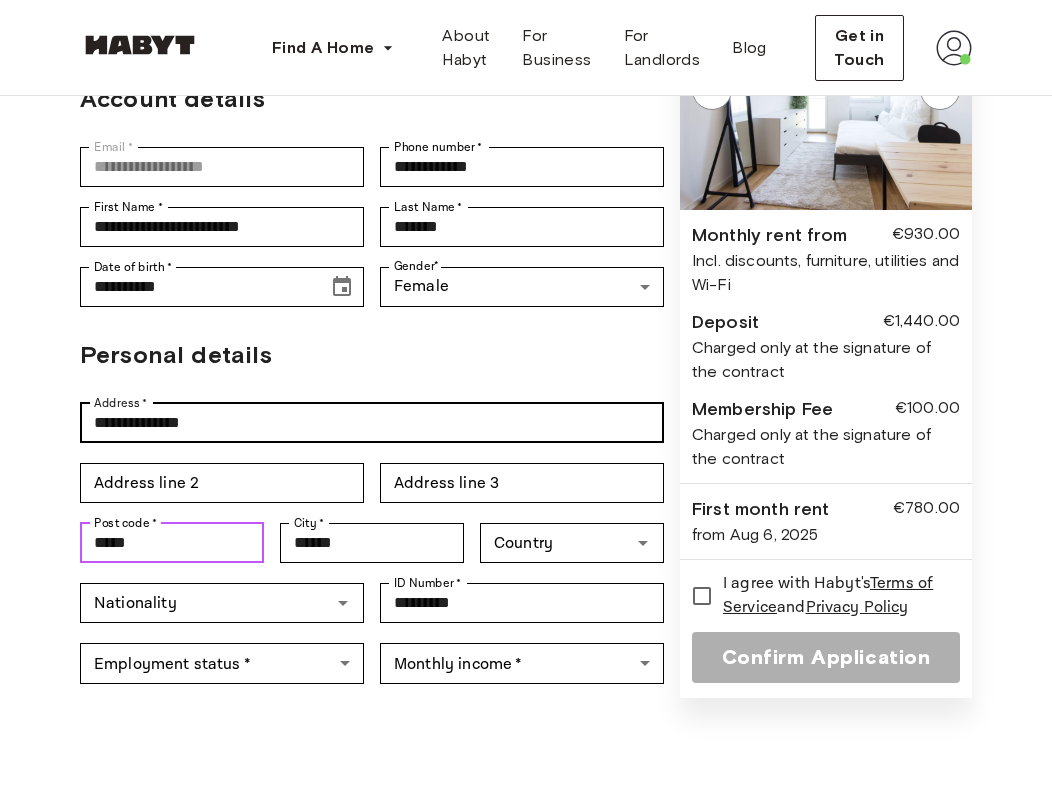 type on "*****" 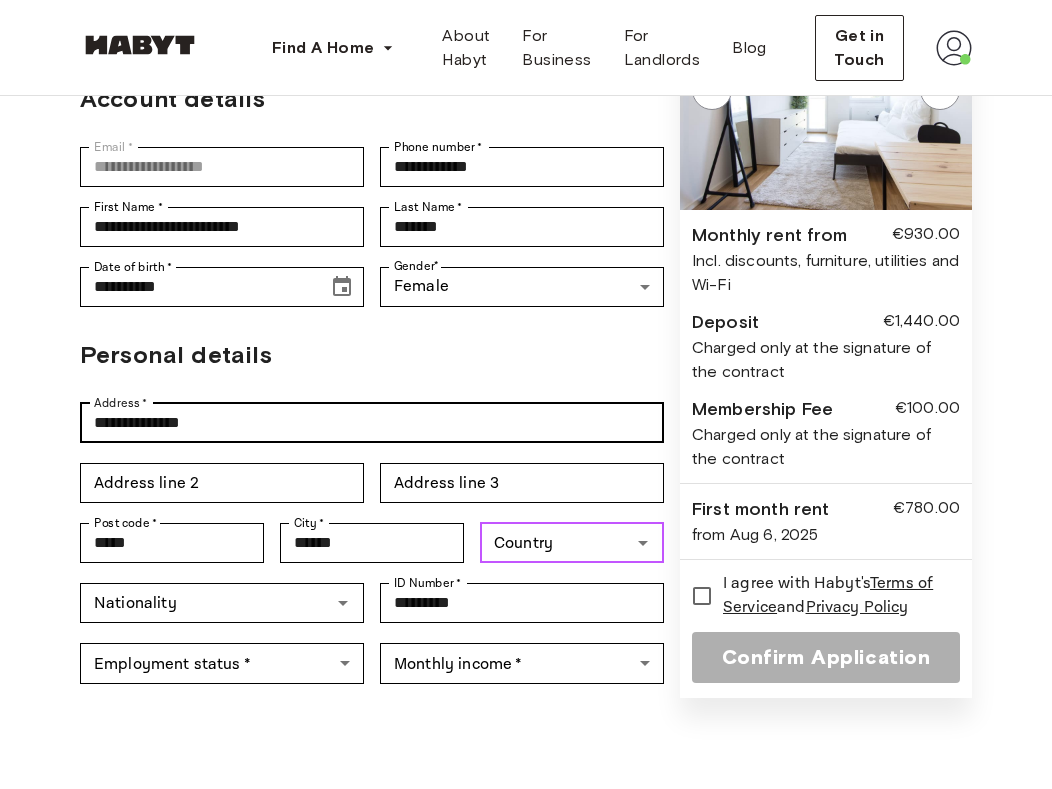 type on "*******" 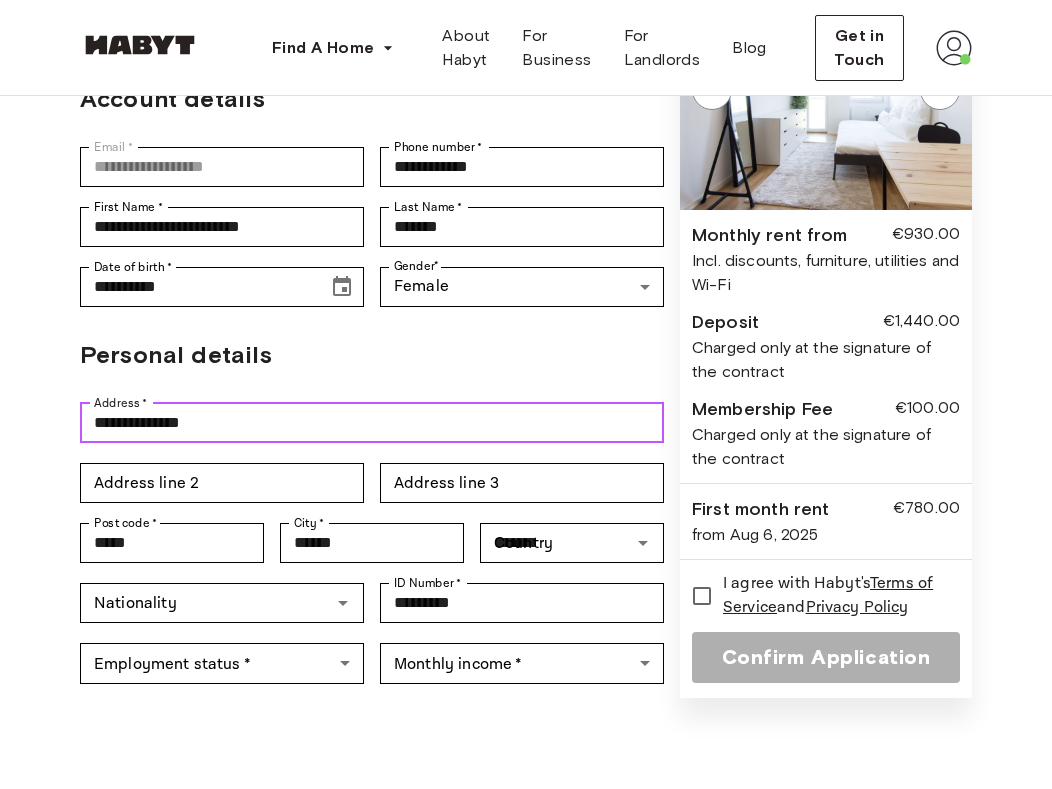type 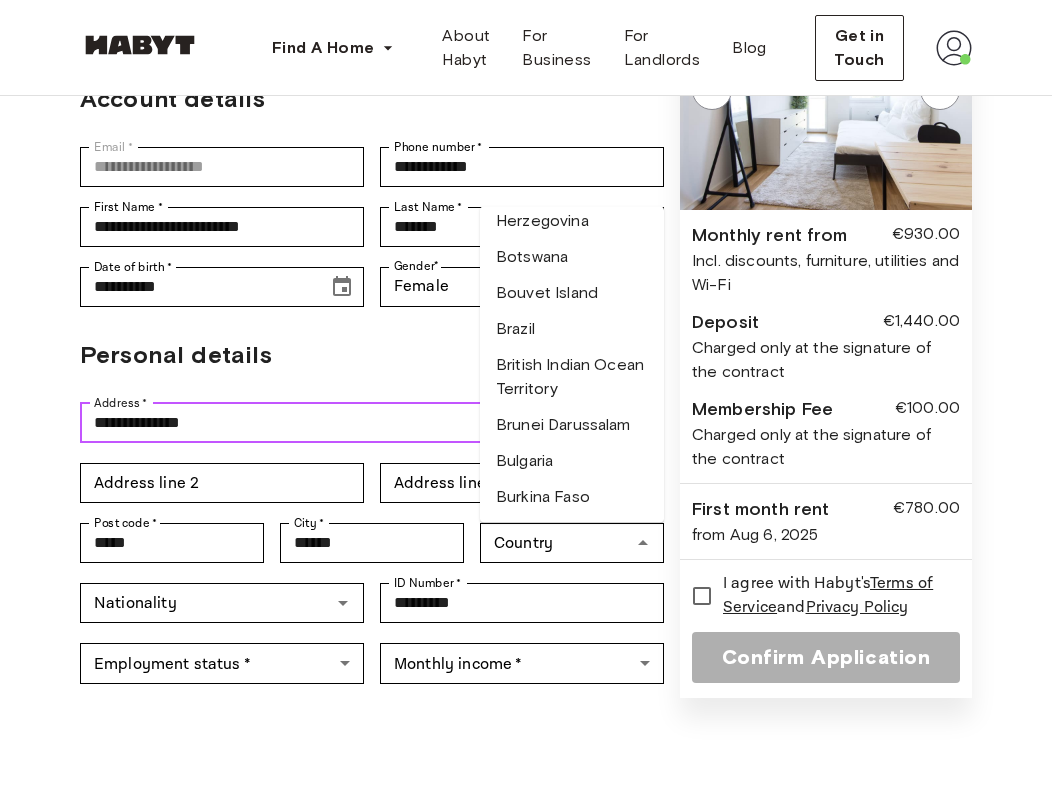 scroll, scrollTop: 1041, scrollLeft: 0, axis: vertical 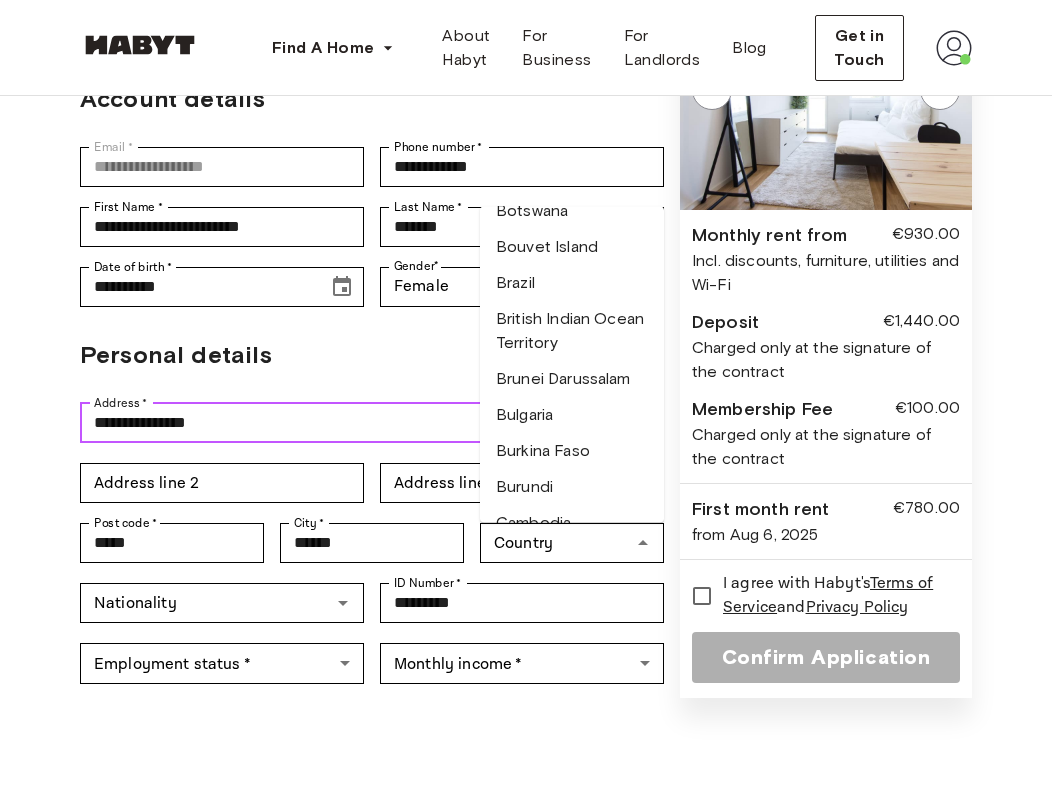 type on "**********" 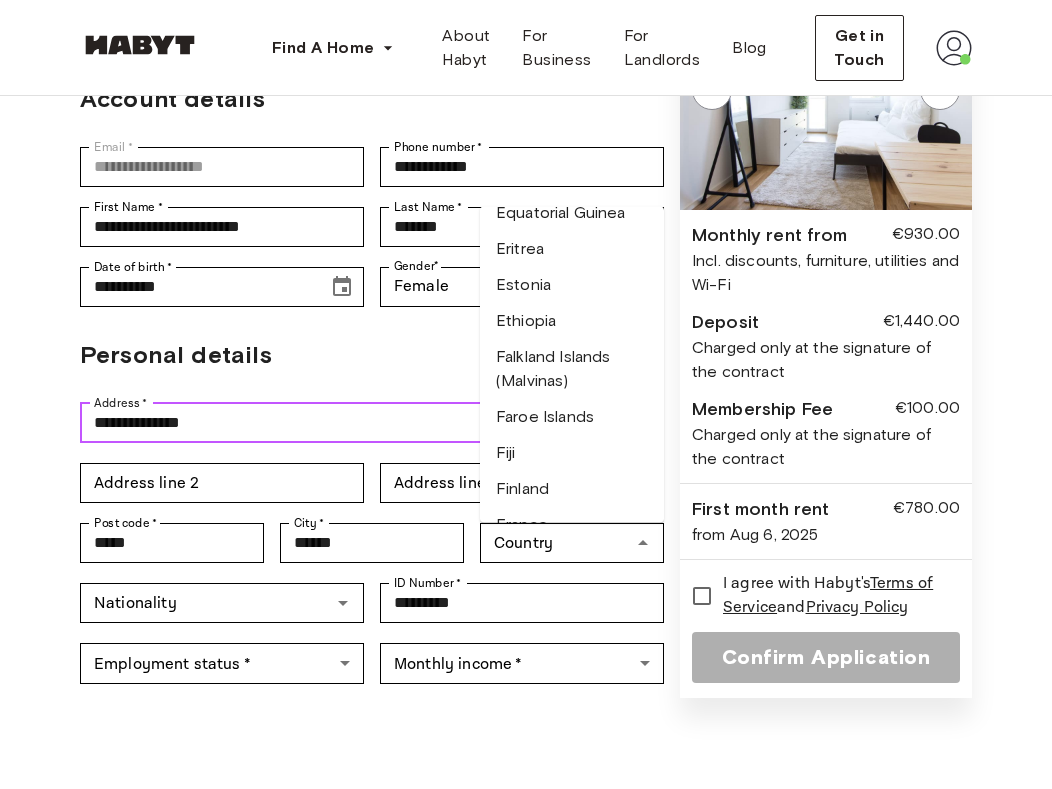 scroll, scrollTop: 2970, scrollLeft: 0, axis: vertical 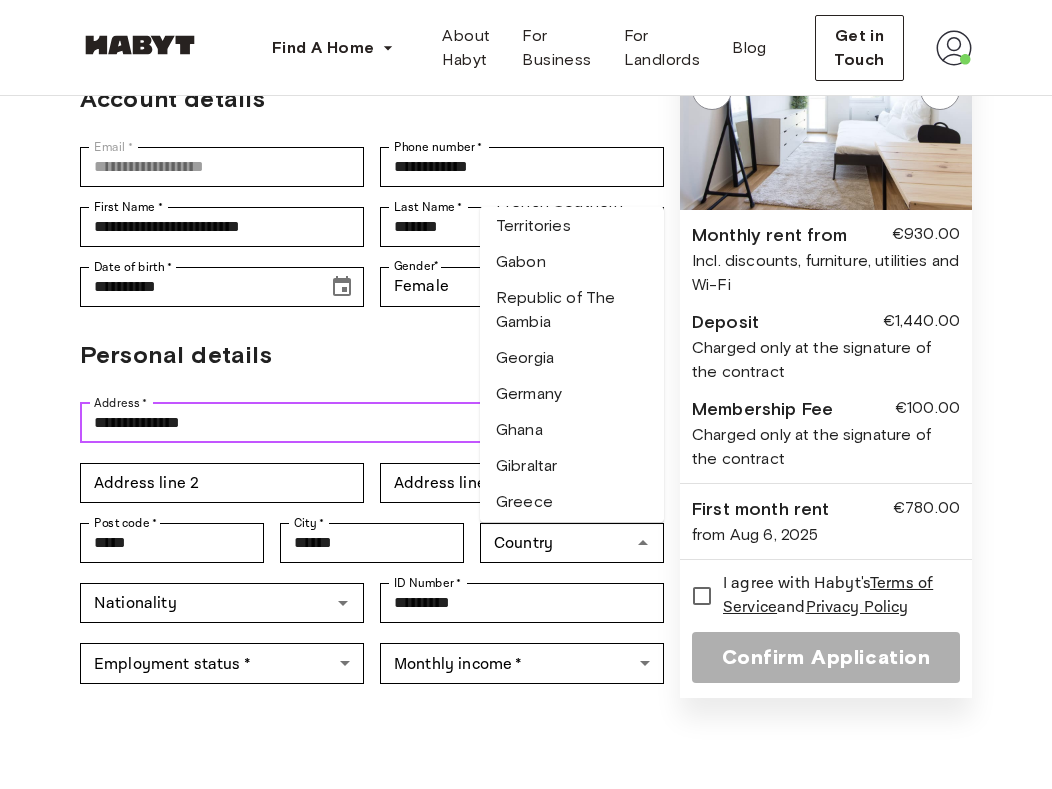 click on "Germany" at bounding box center (572, 395) 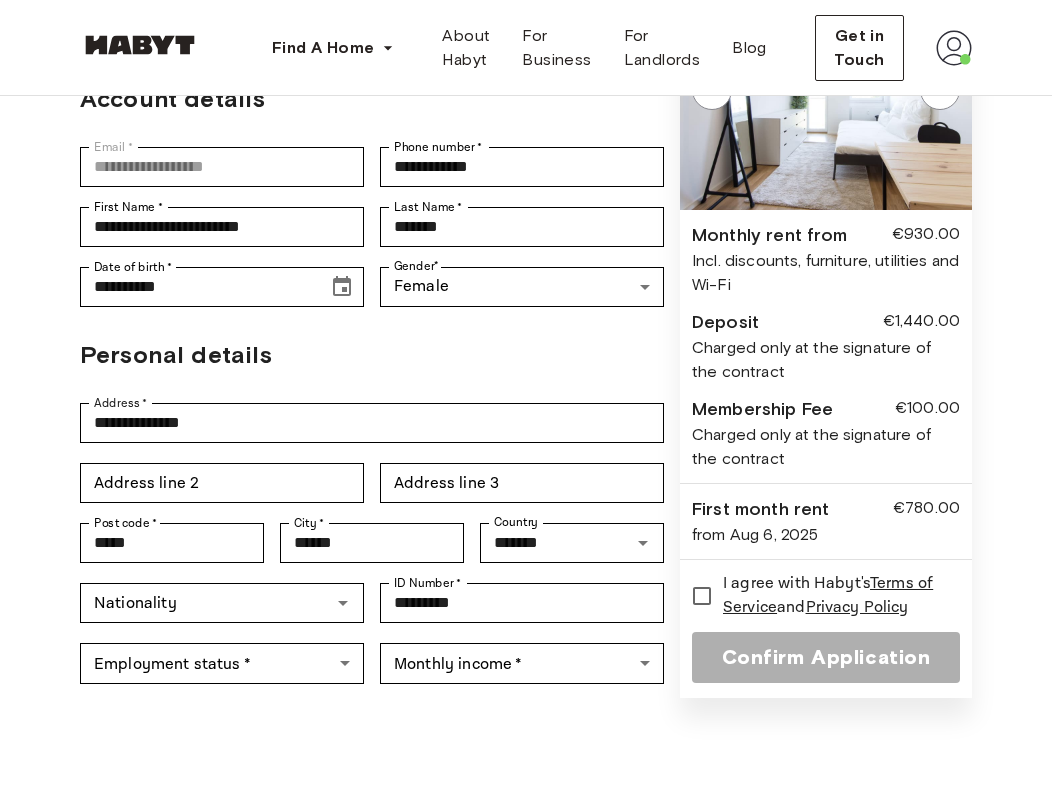 click on "Personal details" at bounding box center (372, 355) 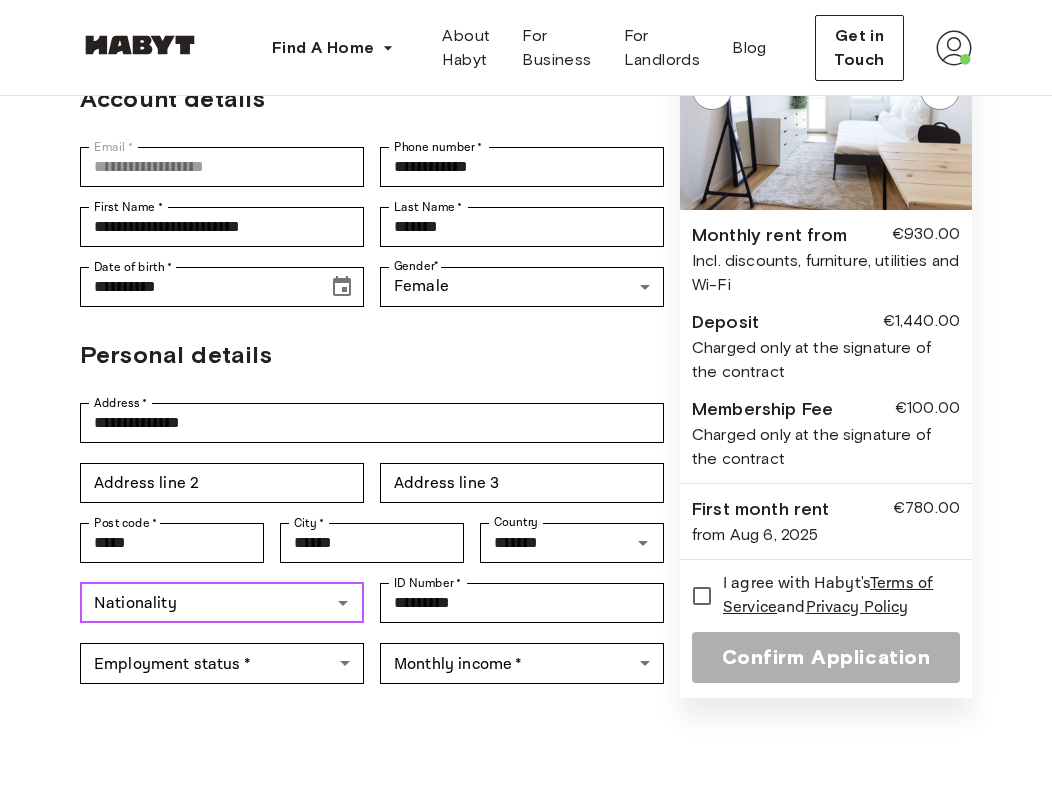 click on "Nationality" at bounding box center (205, 603) 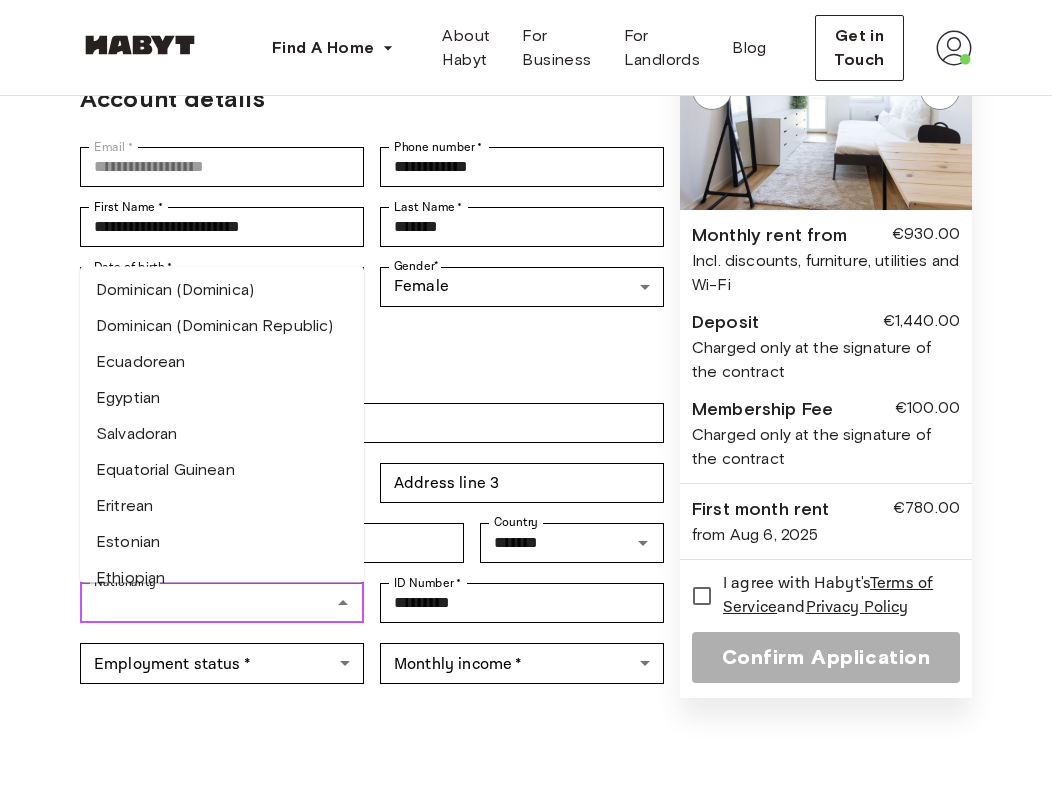 scroll, scrollTop: 2048, scrollLeft: 0, axis: vertical 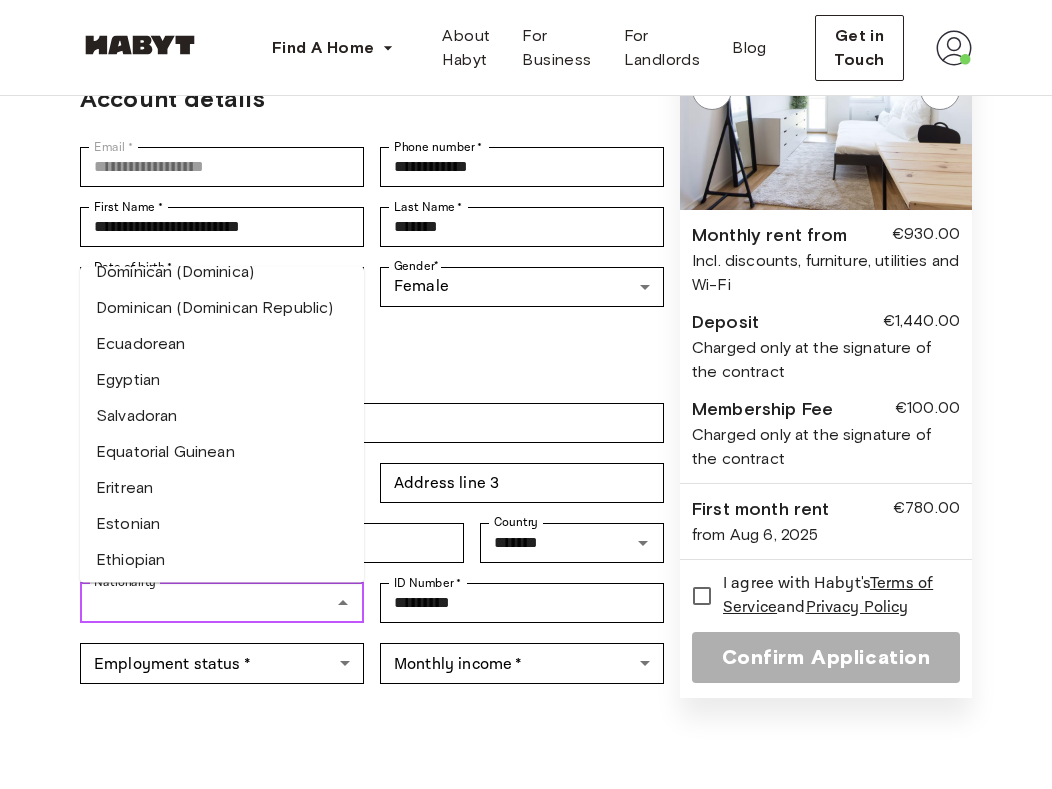 click on "Egyptian" at bounding box center (222, 381) 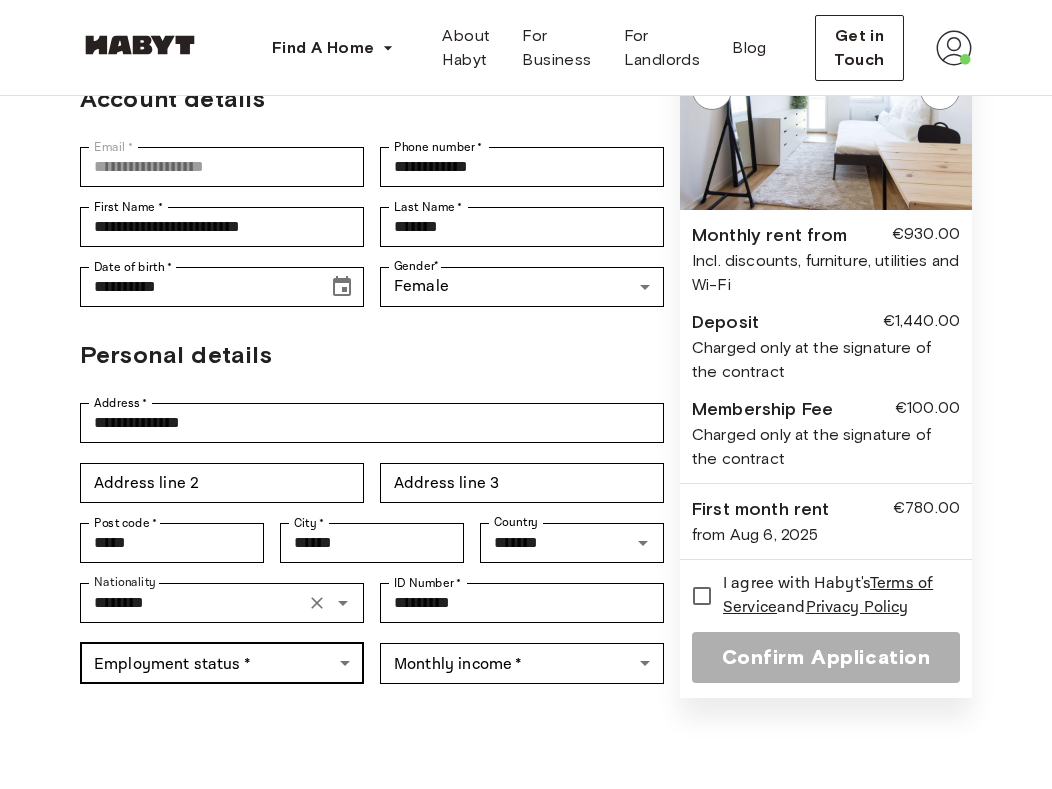 click on "Find A Home Europe Amsterdam Berlin Frankfurt Hamburg Lisbon Madrid Milan Modena Paris Turin Munich Rotterdam Stuttgart Dusseldorf Cologne Zurich The Hague Graz Brussels Leipzig Asia Hong Kong Singapore Seoul Phuket Tokyo About Habyt For Business For Landlords Blog Get in Touch Back to room details Studio in Berlin, Ostkreuz Account details Email   * [EMAIL] Email   * Phone number   * [PHONE] Phone number   * First Name   * [NAME] First Name   * Last Name   * [NAME] Last Name   * Date of birth   * [DATE] Date of birth   * Gender  * Female ****** Gender Personal details Address   * [ADDRESS] Address   * Address line 2 Address line 2 Address line 3 Address line 3 Post code   * [POSTCODE] Post code   * City   * [CITY] City   * Country ******* Country Nationality ******** Nationality ID Number   * [ID] ID Number   * Employment status   * ​ Employment status   * Monthly income   * ​ Monthly income   * ▲ ▲ €930.00 [CITY]" at bounding box center [526, 704] 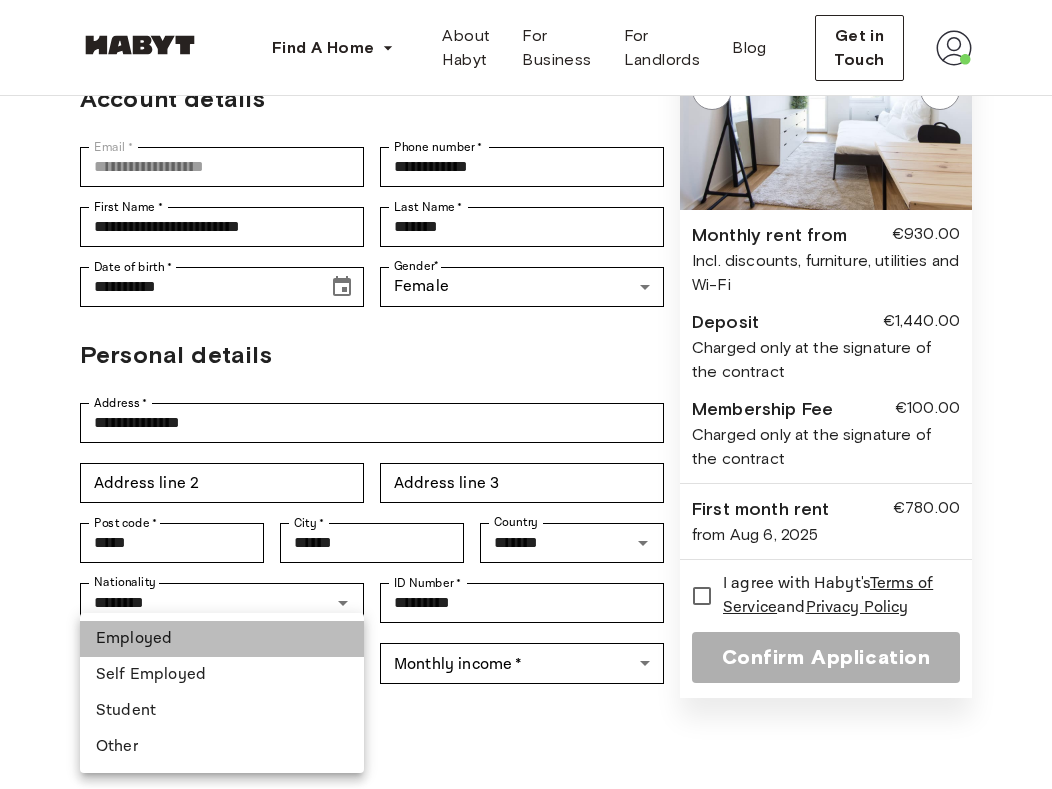 click on "Employed" at bounding box center [222, 639] 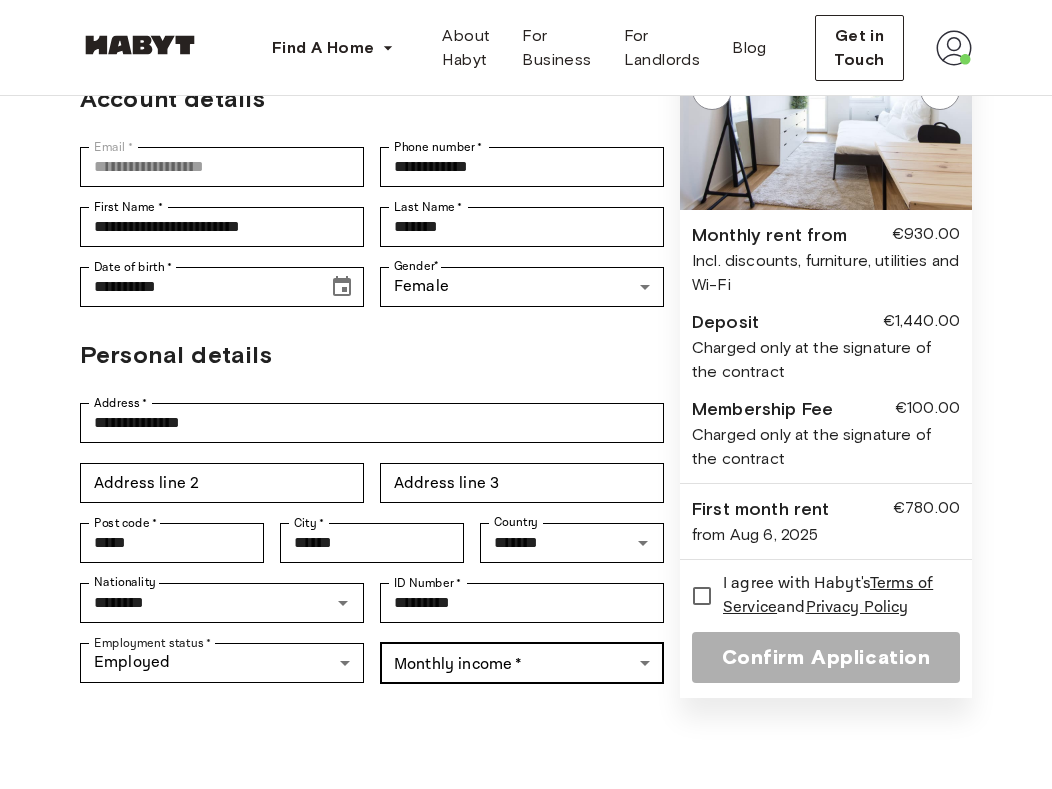click on "Find A Home Europe Amsterdam Berlin Frankfurt Hamburg Lisbon Madrid Milan Modena Paris Turin Munich Rotterdam Stuttgart Dusseldorf Cologne Zurich The Hague Graz Brussels Leipzig Asia Hong Kong Singapore Seoul Phuket Tokyo About Habyt For Business For Landlords Blog Get in Touch Back to room details Studio in Berlin, Ostkreuz Account details Email   * [EMAIL] Email   * Phone number   * [PHONE] Phone number   * First Name   * [NAME] First Name   * Last Name   * [NAME] Last Name   * Date of birth   * [DATE] Date of birth   * Gender  * Female ****** Gender Personal details Address   * [ADDRESS] Address   * Address line 2 Address line 2 Address line 3 Address line 3 Post code   * [POSTCODE] Post code   * City   * [CITY] City   * Country ******* Country Nationality ******** Nationality ID Number   * [ID] ID Number   * Employment status   * Employed ******** Employment status   * Monthly income   * ​ Monthly income   * ▲ ▲" at bounding box center (526, 704) 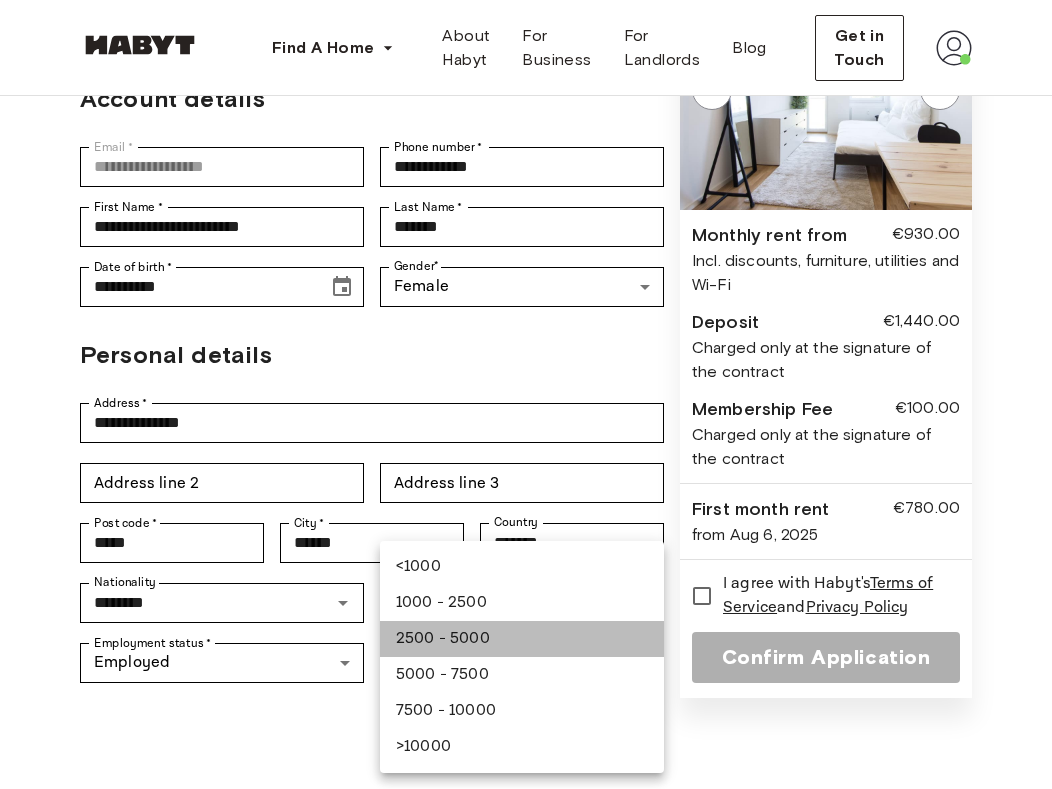click on "2500 - 5000" at bounding box center [522, 639] 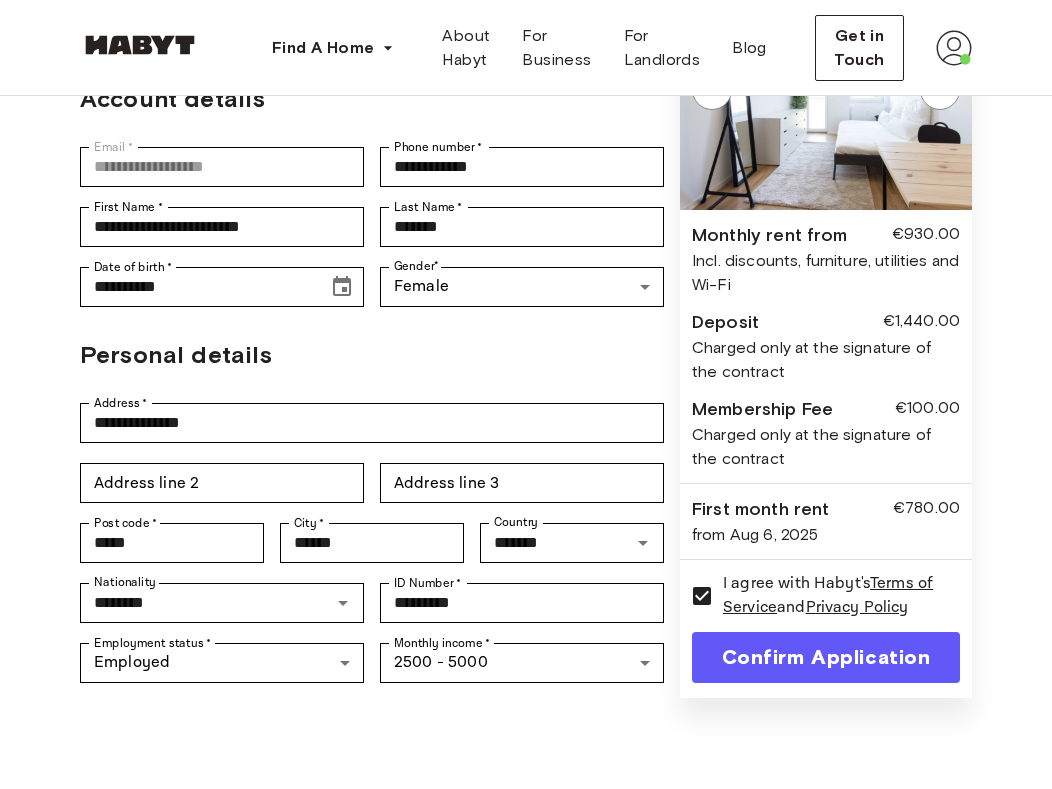 click on "Confirm Application" at bounding box center [826, 657] 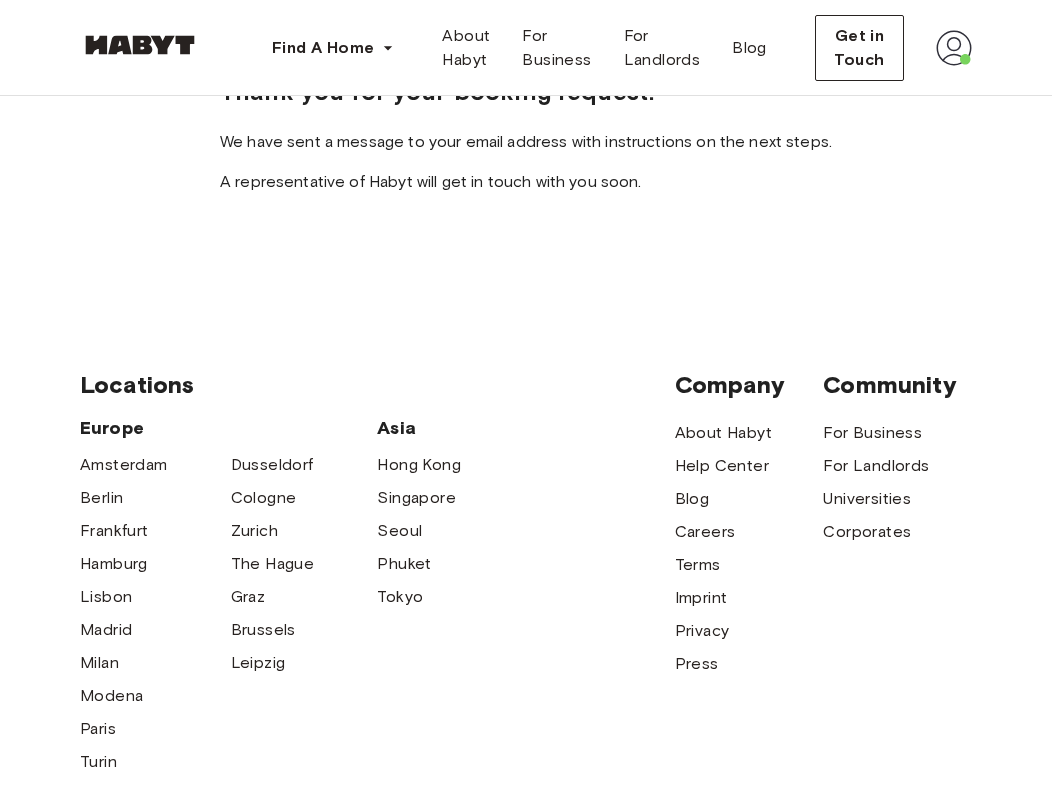 scroll, scrollTop: 0, scrollLeft: 0, axis: both 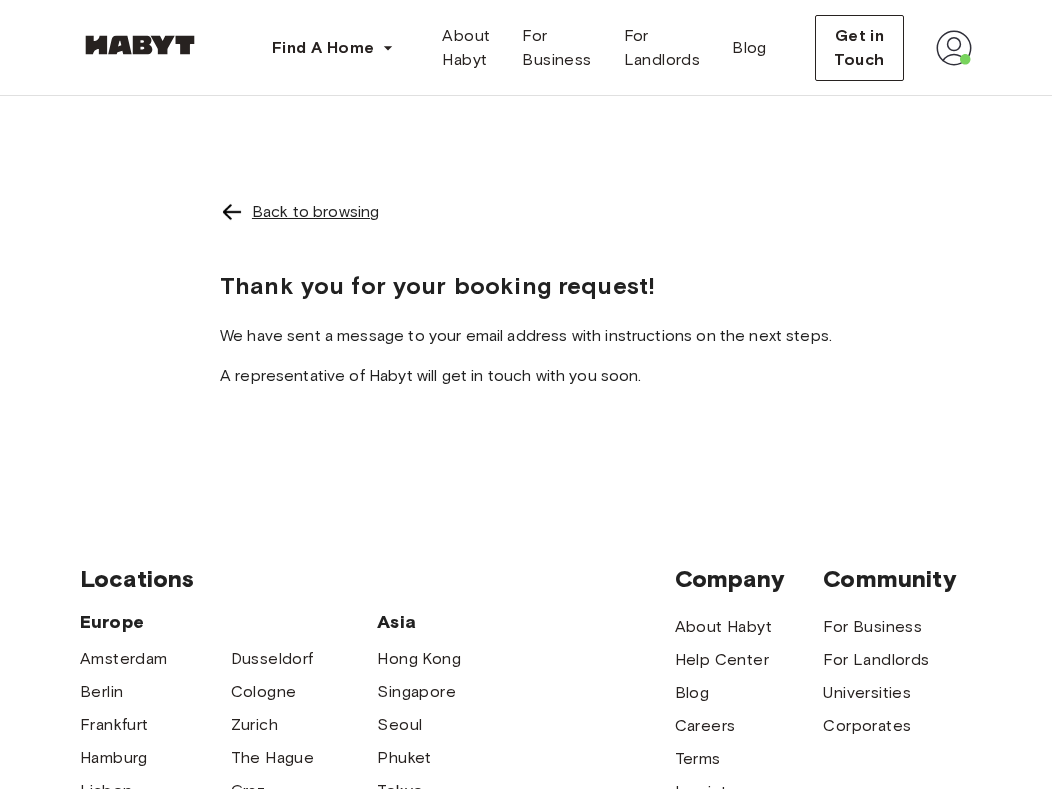 click on "Back to browsing" at bounding box center [315, 212] 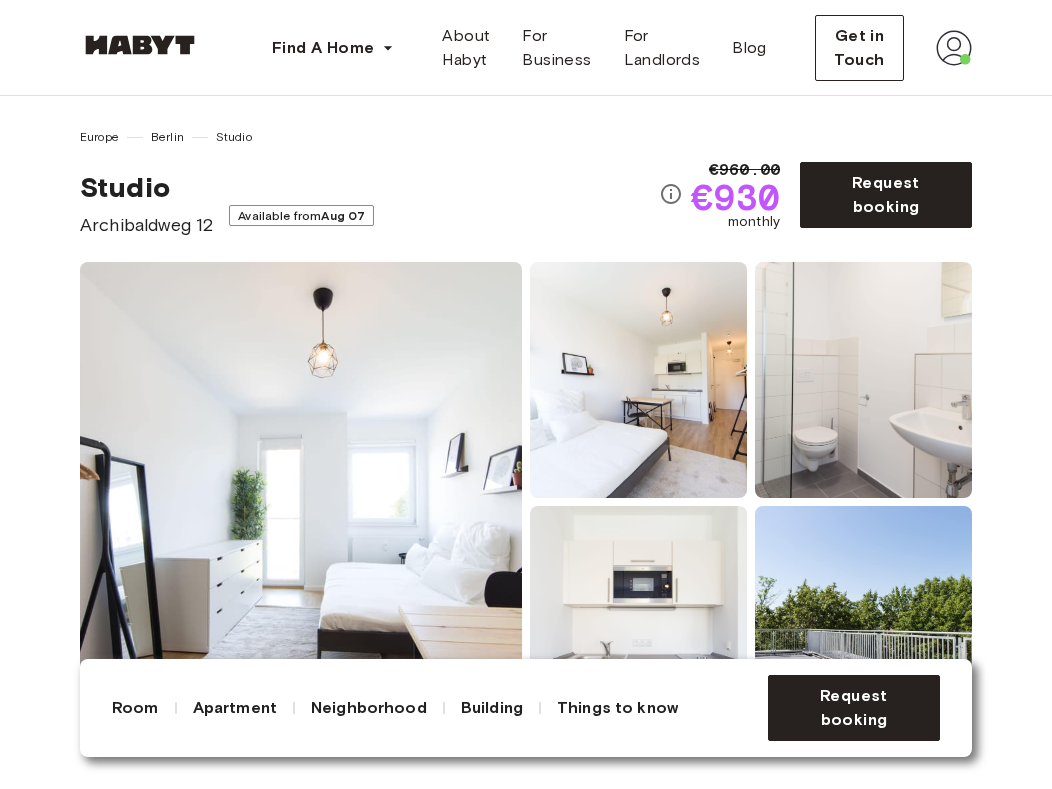 scroll, scrollTop: 0, scrollLeft: 0, axis: both 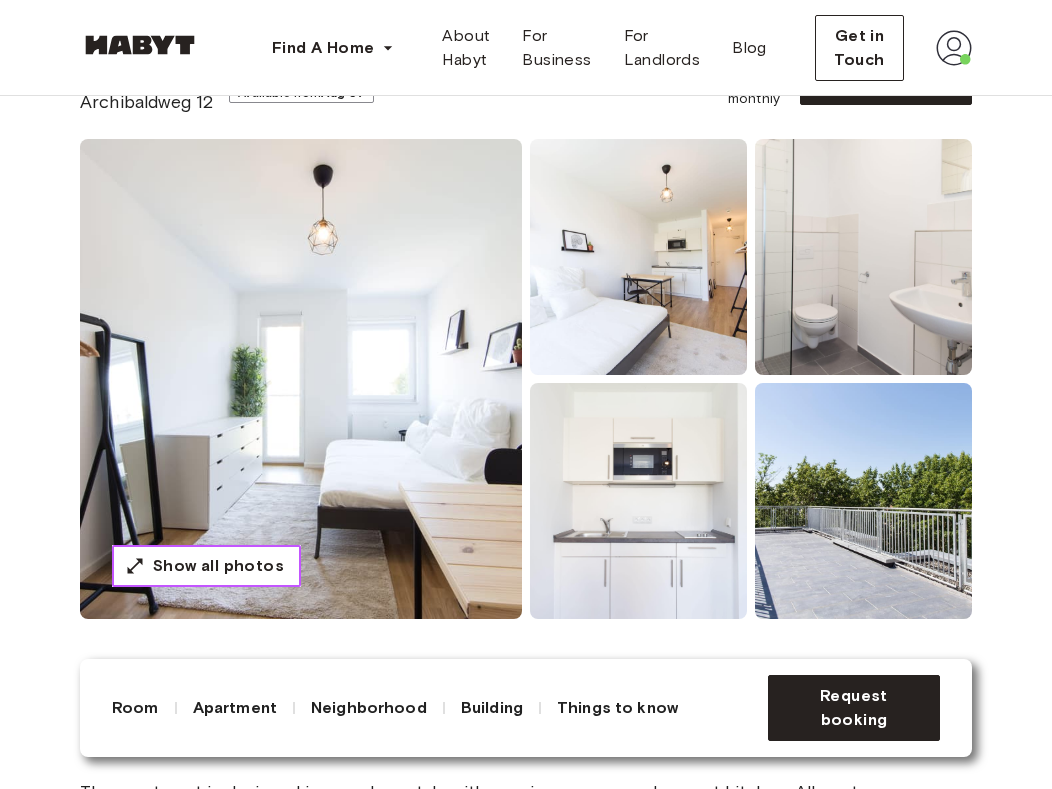 click on "Show all photos" at bounding box center (218, 566) 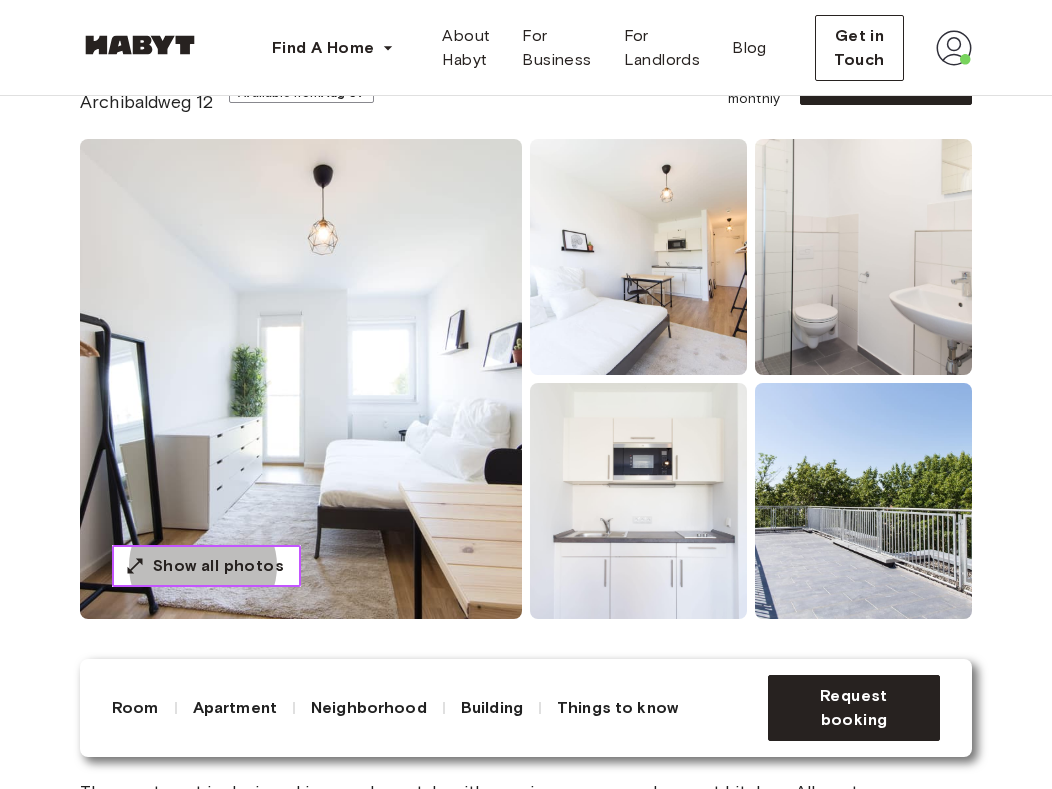 type 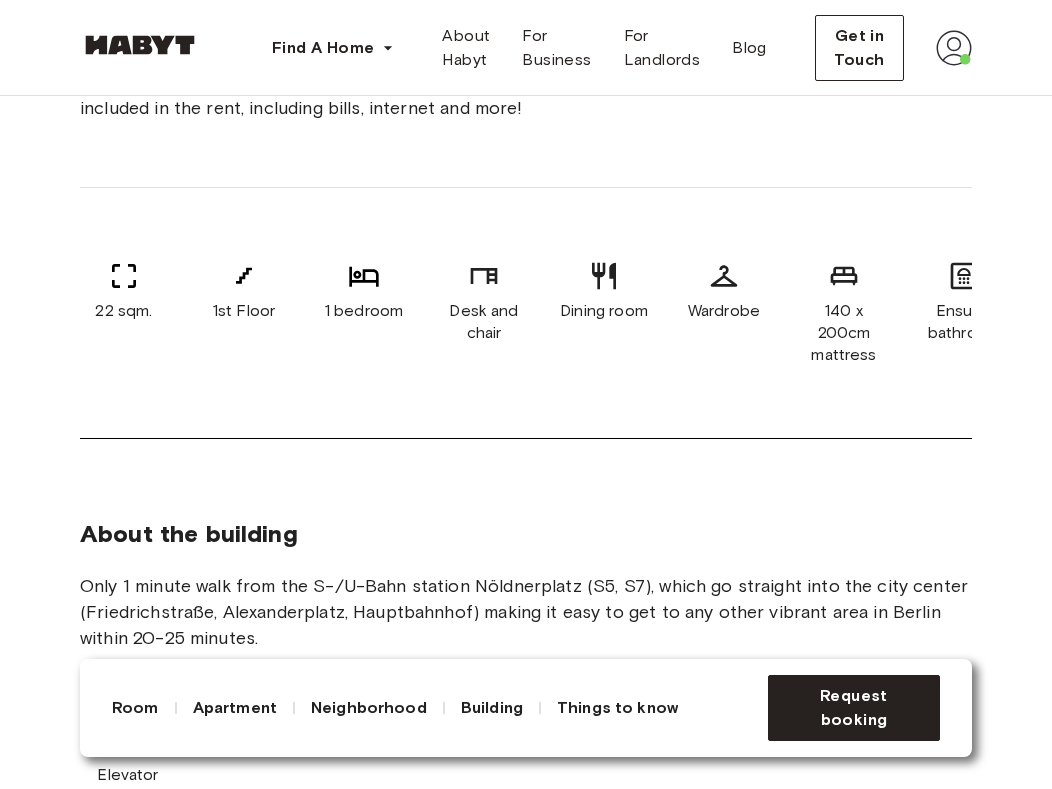 scroll, scrollTop: 835, scrollLeft: 0, axis: vertical 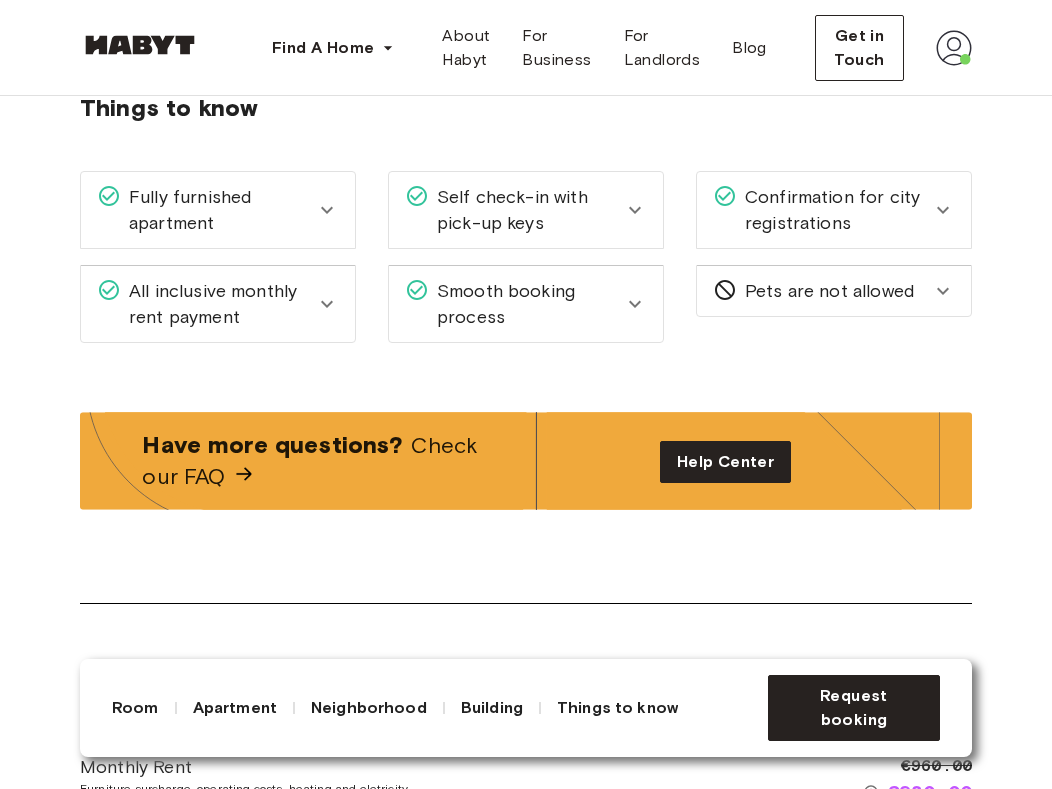 click 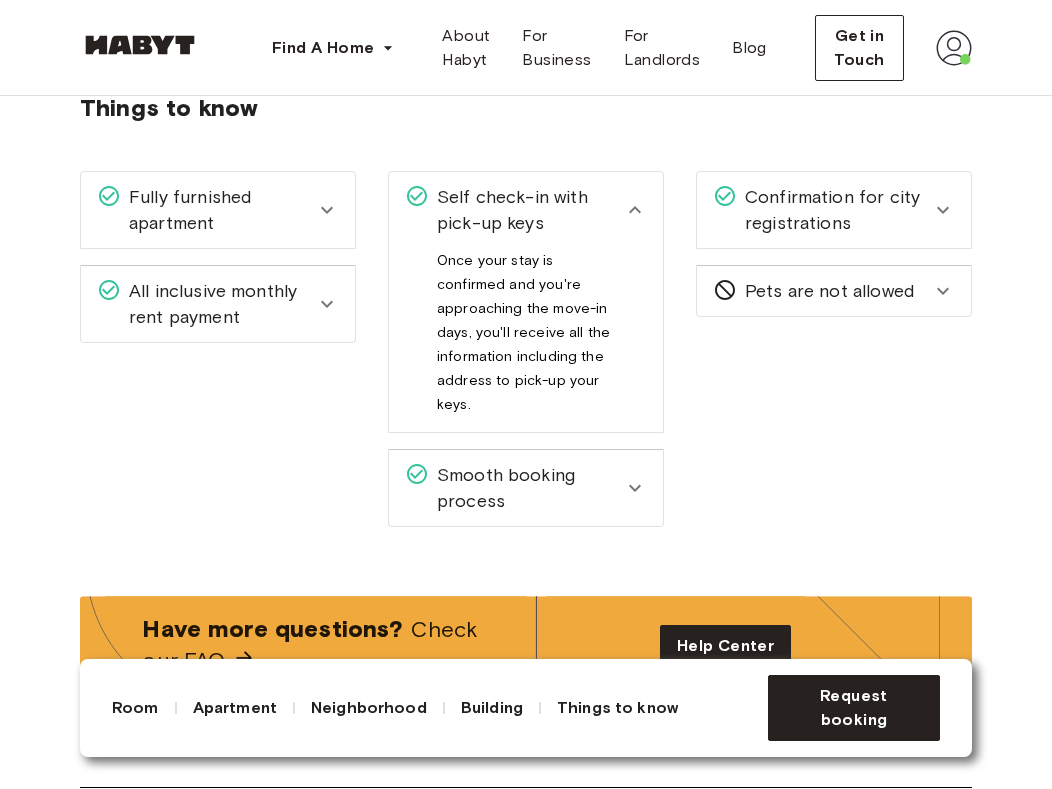 click on "Smooth booking process" at bounding box center [526, 488] 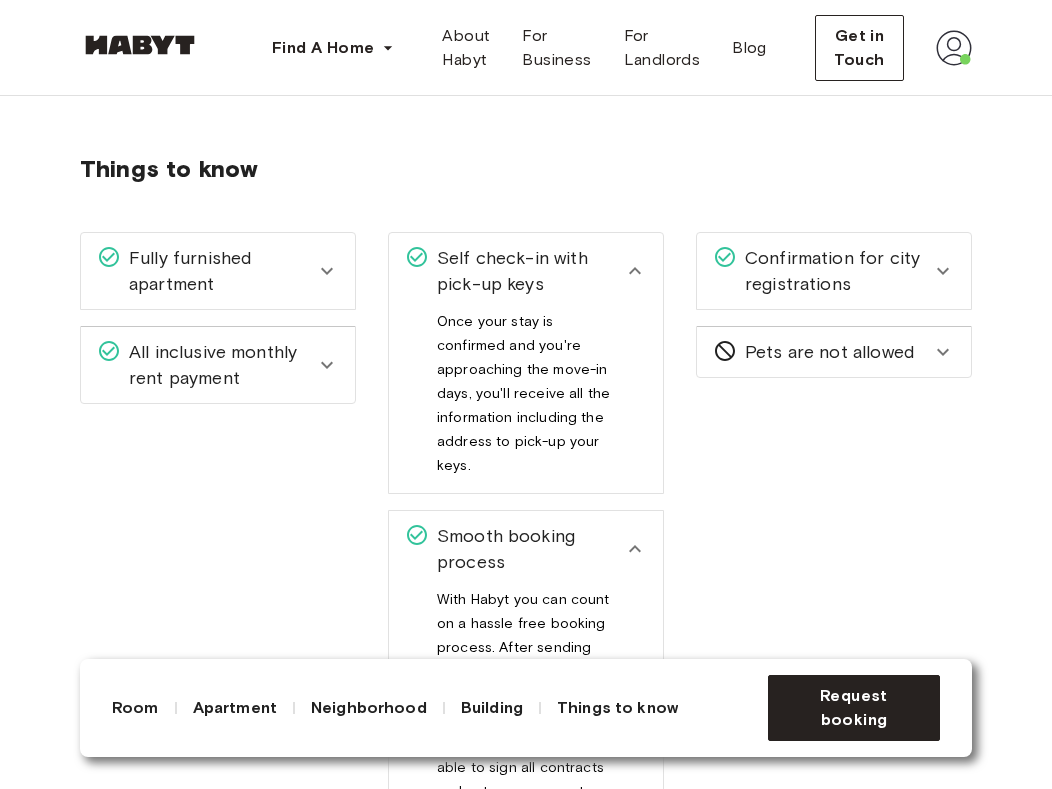 scroll, scrollTop: 2193, scrollLeft: 0, axis: vertical 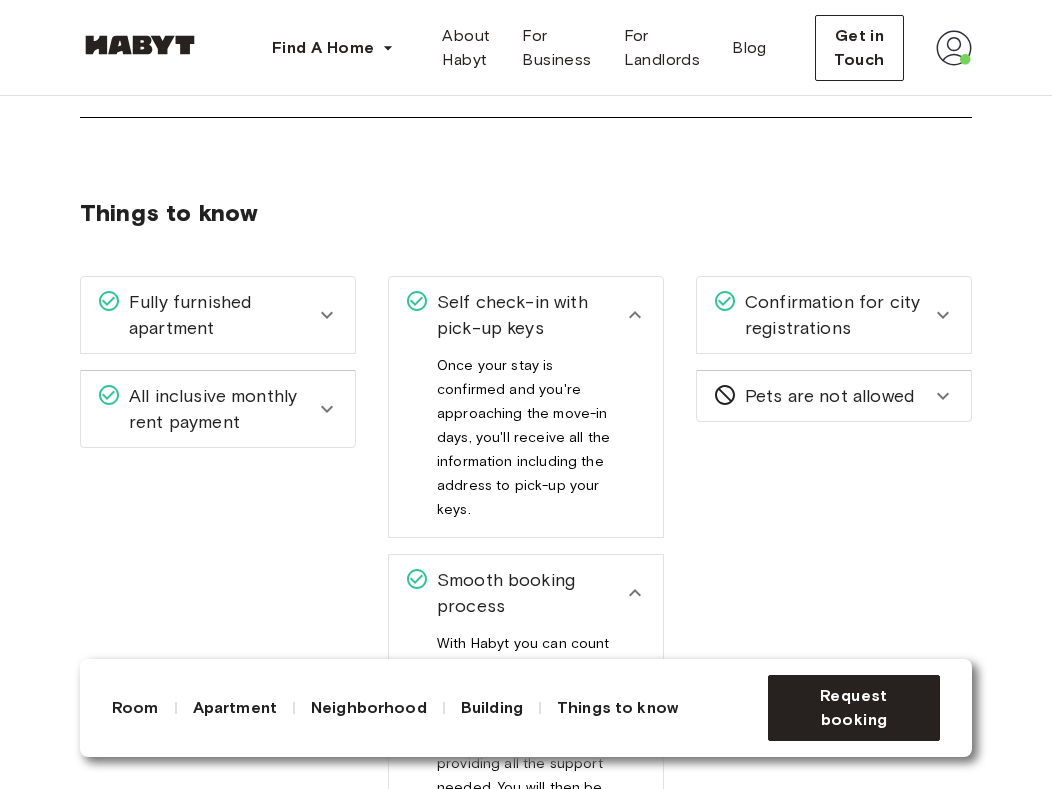 click on "All inclusive monthly rent payment" at bounding box center [218, 409] 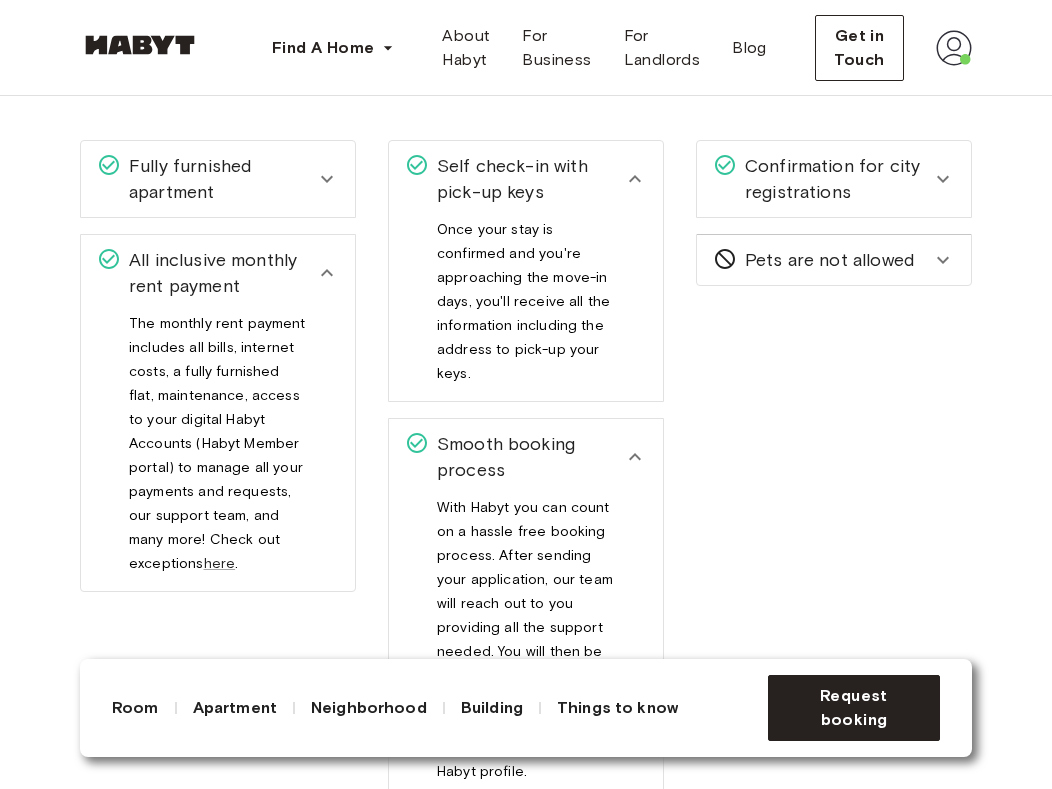 scroll, scrollTop: 2322, scrollLeft: 0, axis: vertical 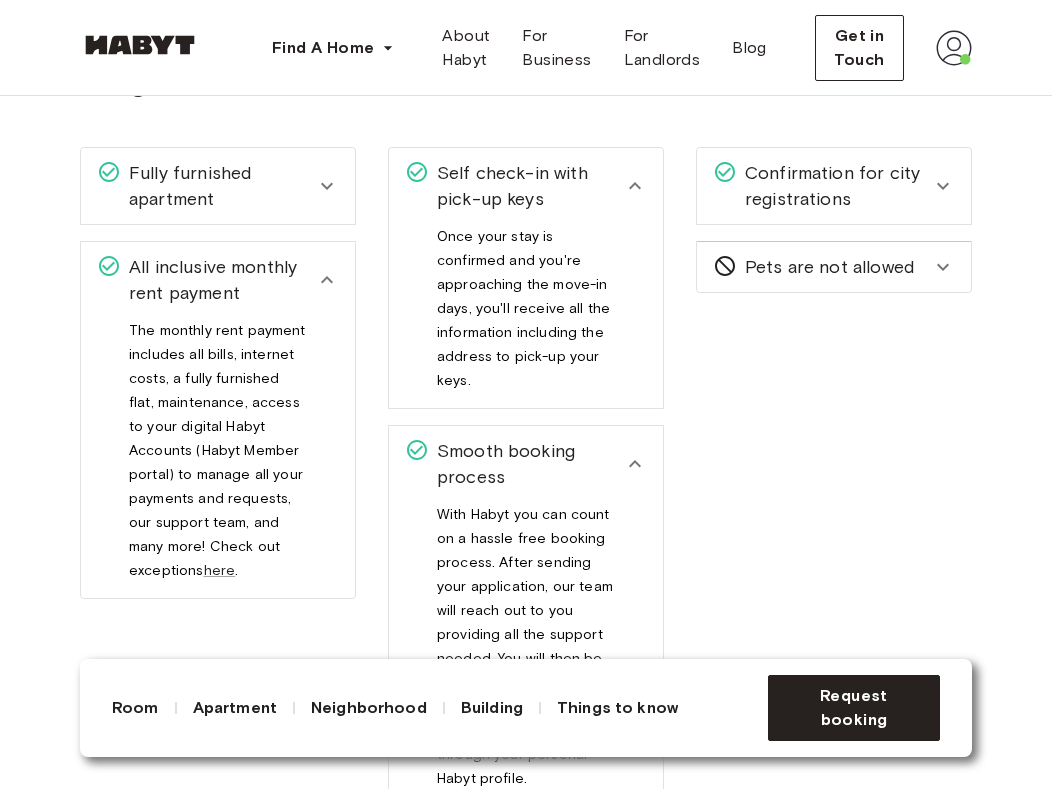 click on "Fully furnished apartment" at bounding box center [218, 186] 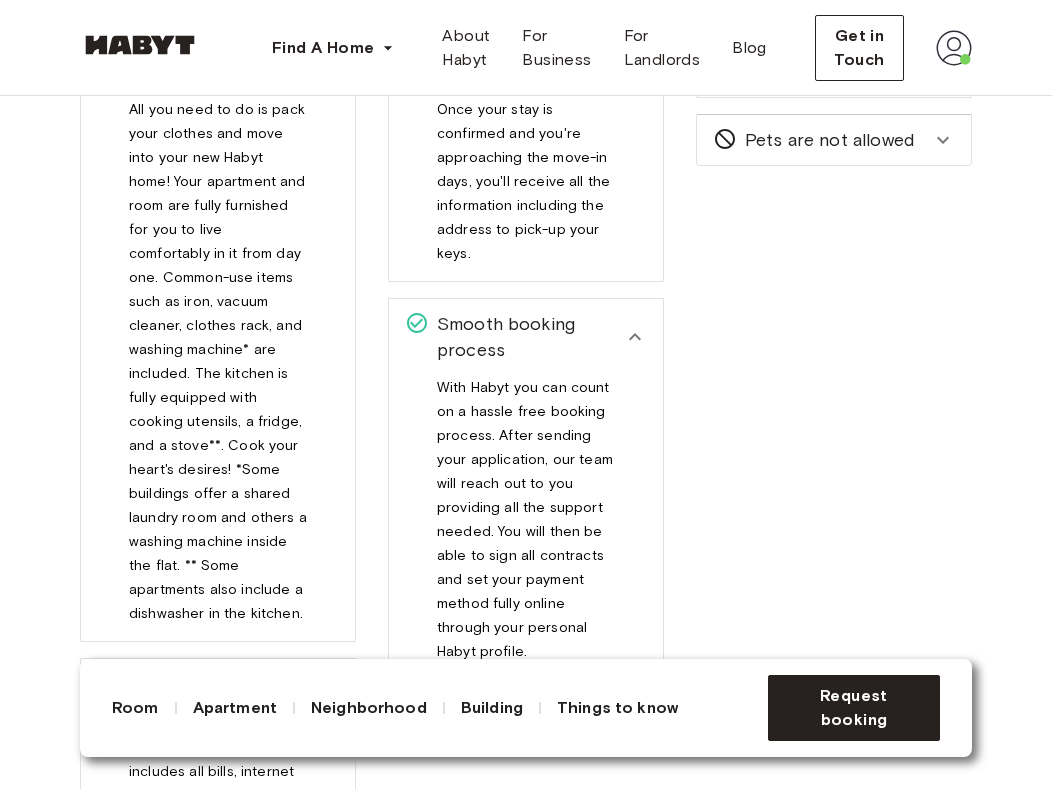 scroll, scrollTop: 2452, scrollLeft: 0, axis: vertical 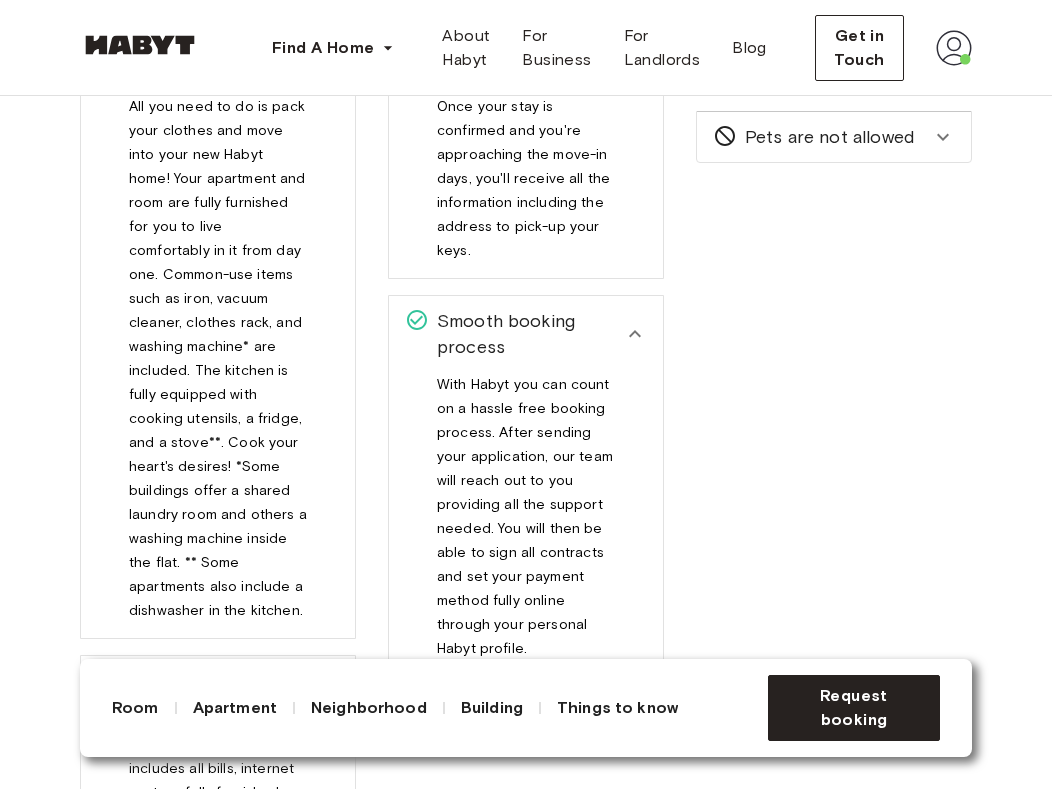 click on "All you need to do is pack your clothes and move into your new Habyt home! Your apartment and room are fully furnished for you to live comfortably in it from day one. Common-use items such as iron, vacuum cleaner, clothes rack, and washing machine* are included. The kitchen is fully equipped with cooking utensils, a fridge, and a stove**. Cook your heart's desires! *Some buildings offer a shared laundry room and others a washing machine inside the flat. ** Some apartments also include a dishwasher in the kitchen." at bounding box center [218, 366] 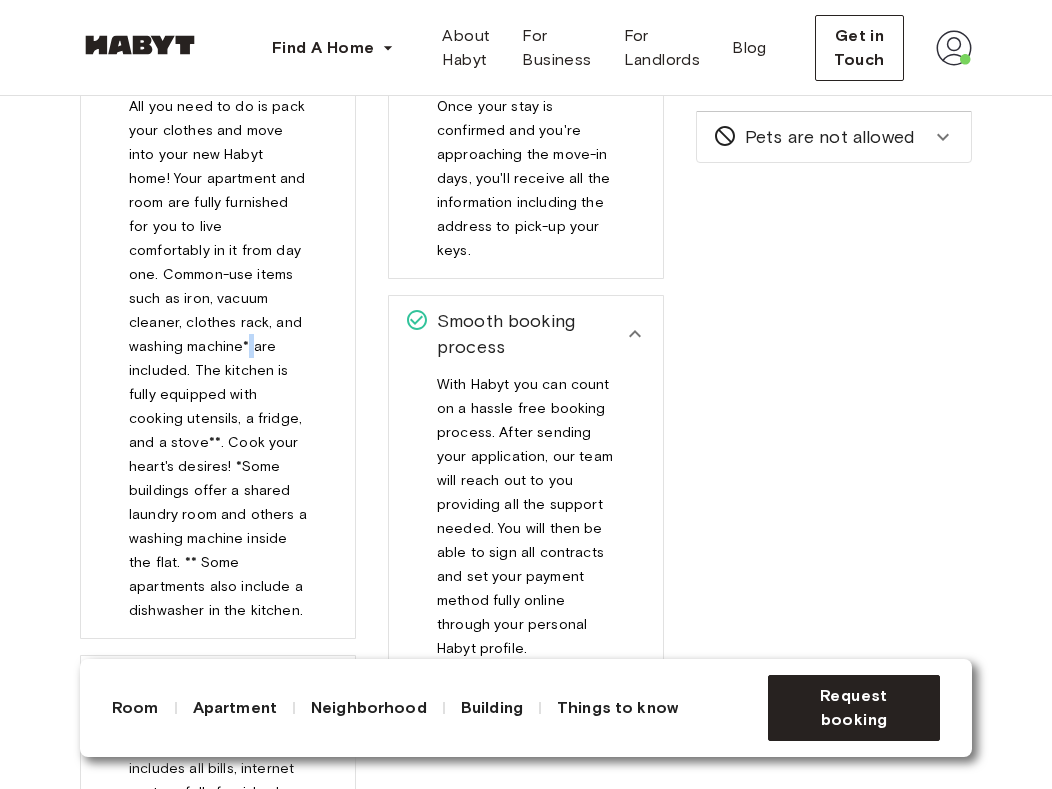 click on "All you need to do is pack your clothes and move into your new Habyt home! Your apartment and room are fully furnished for you to live comfortably in it from day one. Common-use items such as iron, vacuum cleaner, clothes rack, and washing machine* are included. The kitchen is fully equipped with cooking utensils, a fridge, and a stove**. Cook your heart's desires! *Some buildings offer a shared laundry room and others a washing machine inside the flat. ** Some apartments also include a dishwasher in the kitchen." at bounding box center (218, 366) 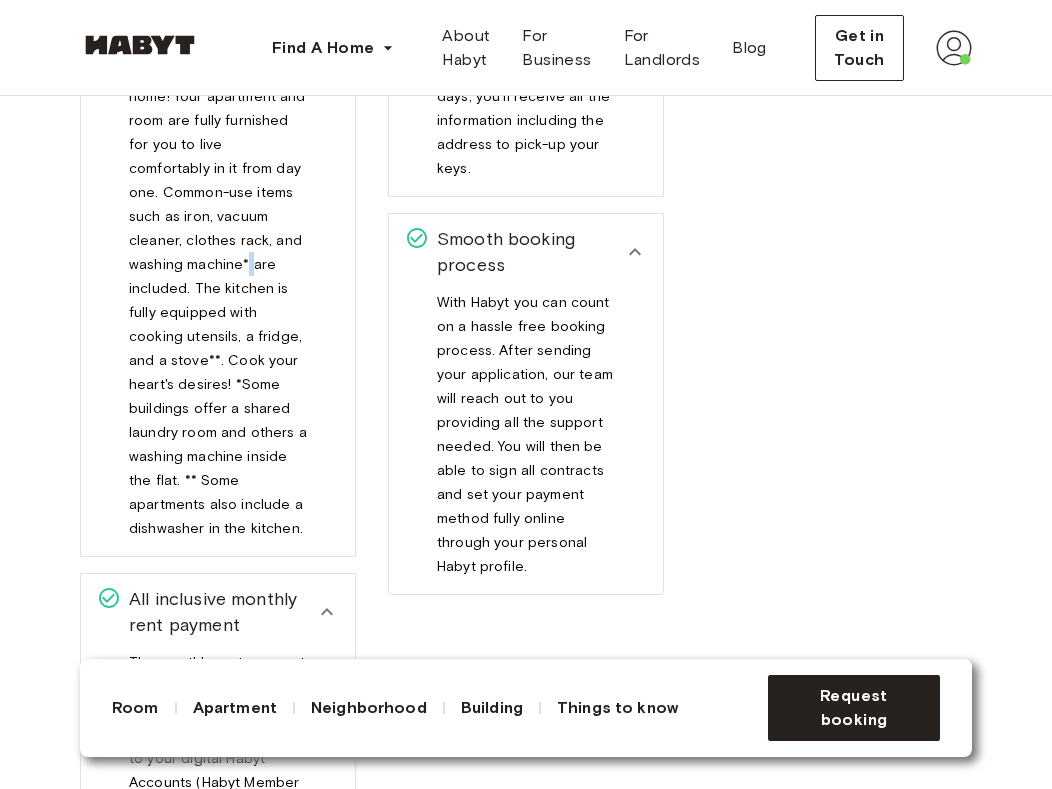 scroll, scrollTop: 2535, scrollLeft: 0, axis: vertical 